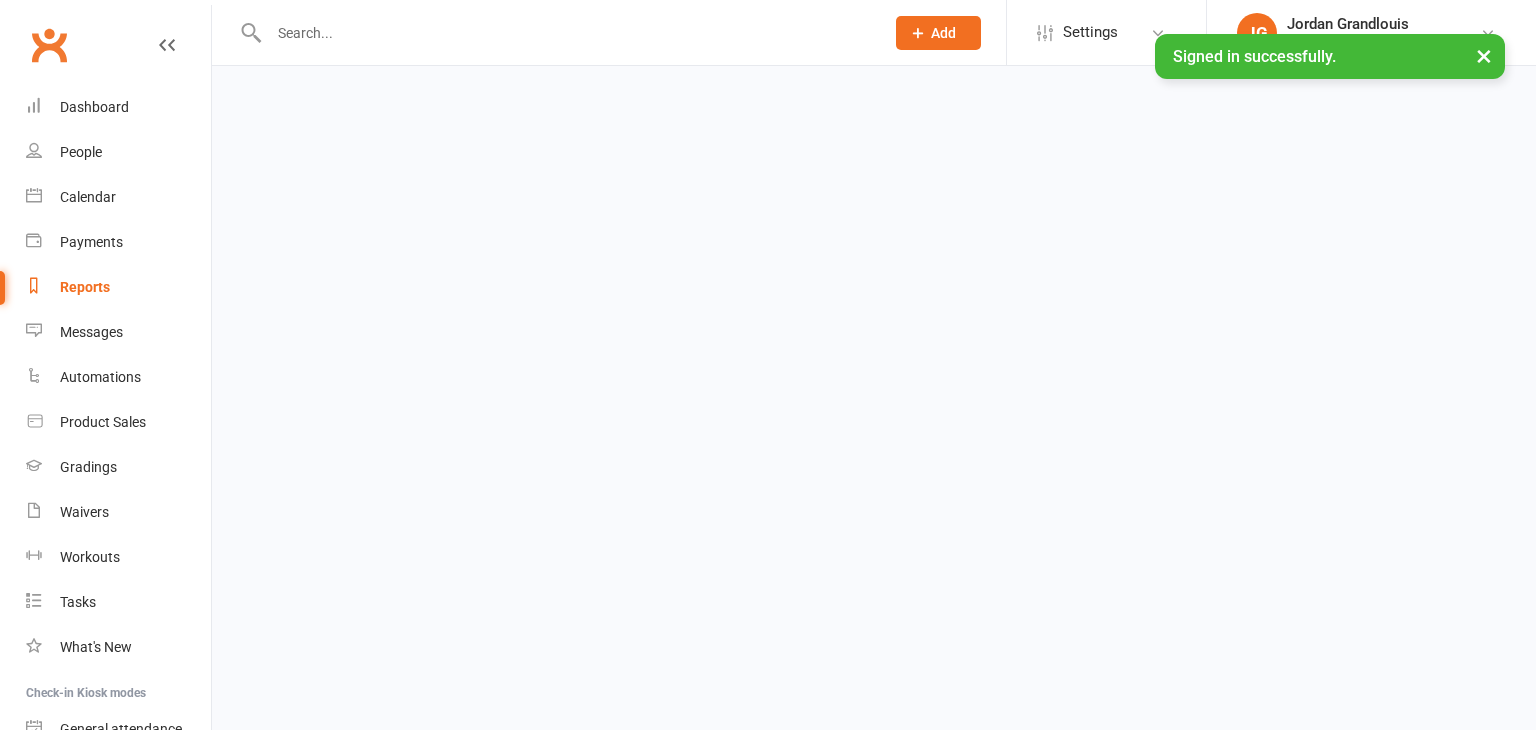 scroll, scrollTop: 0, scrollLeft: 0, axis: both 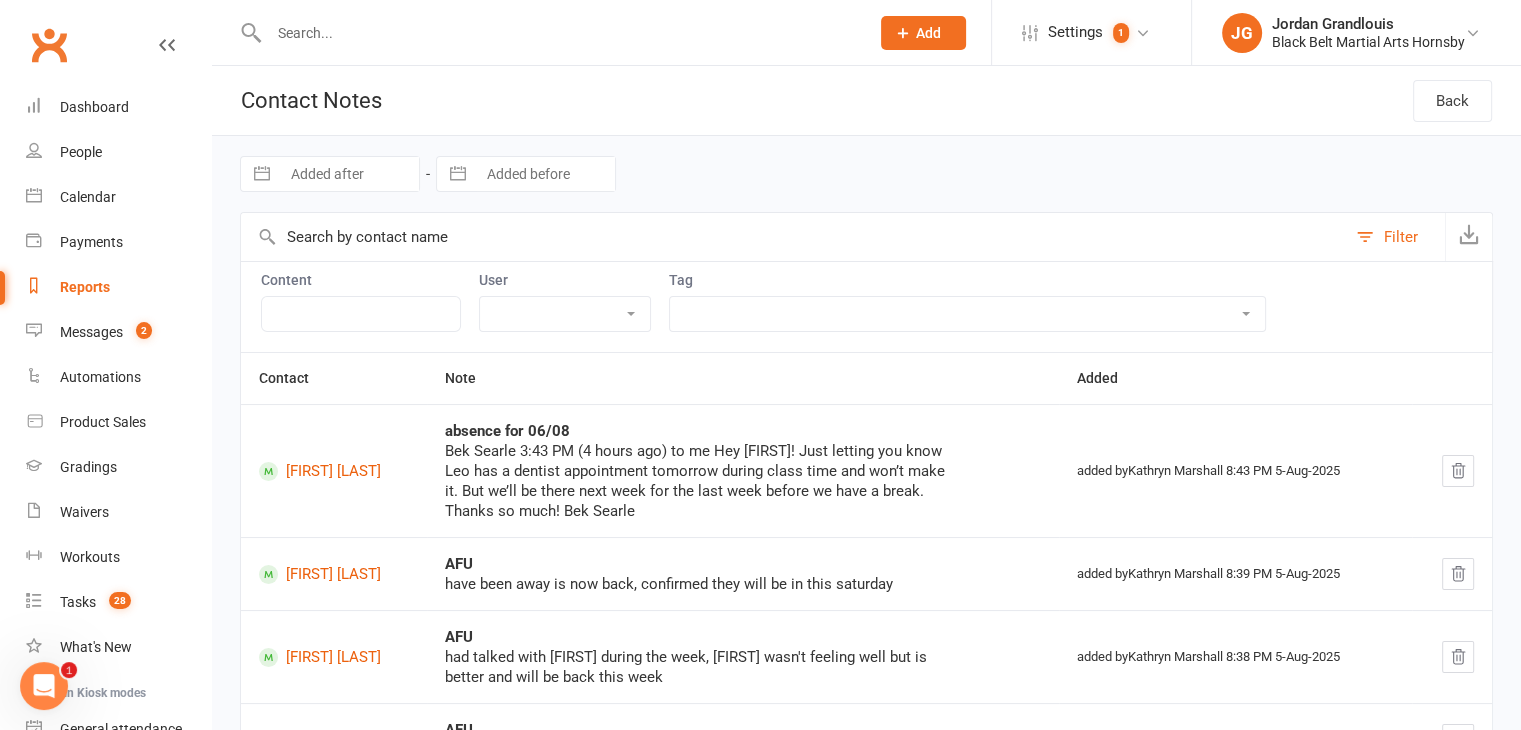 click at bounding box center [559, 33] 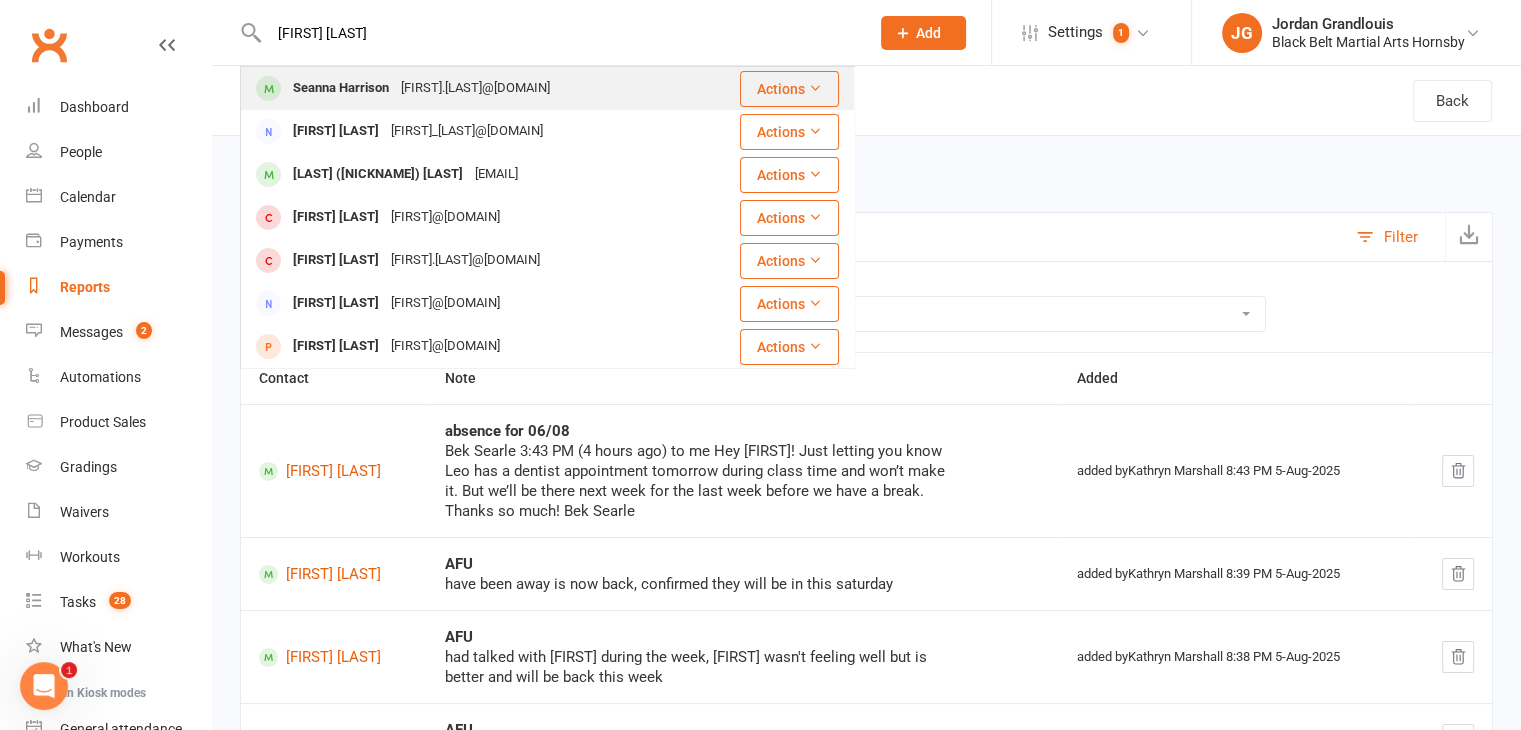type on "seanna harrison" 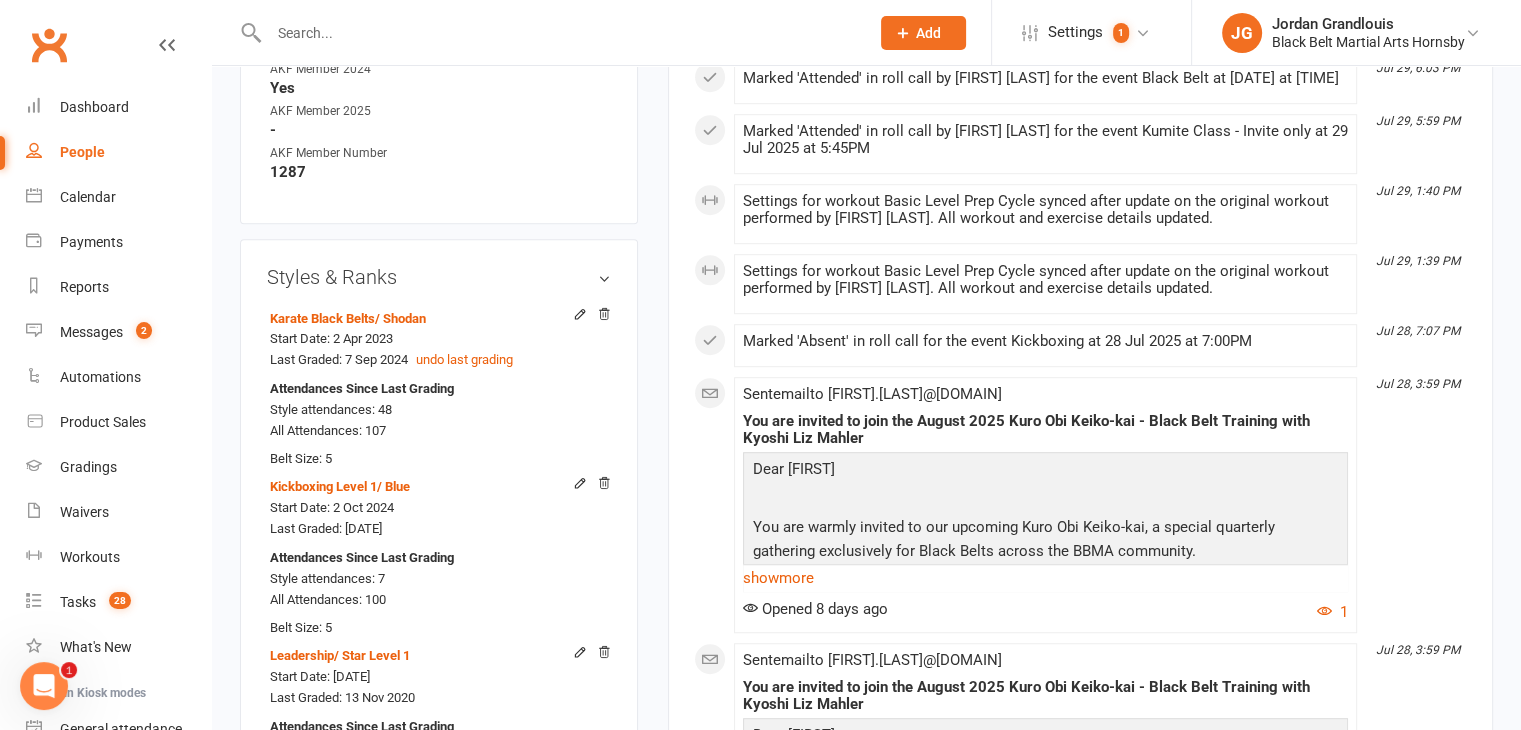 scroll, scrollTop: 1243, scrollLeft: 0, axis: vertical 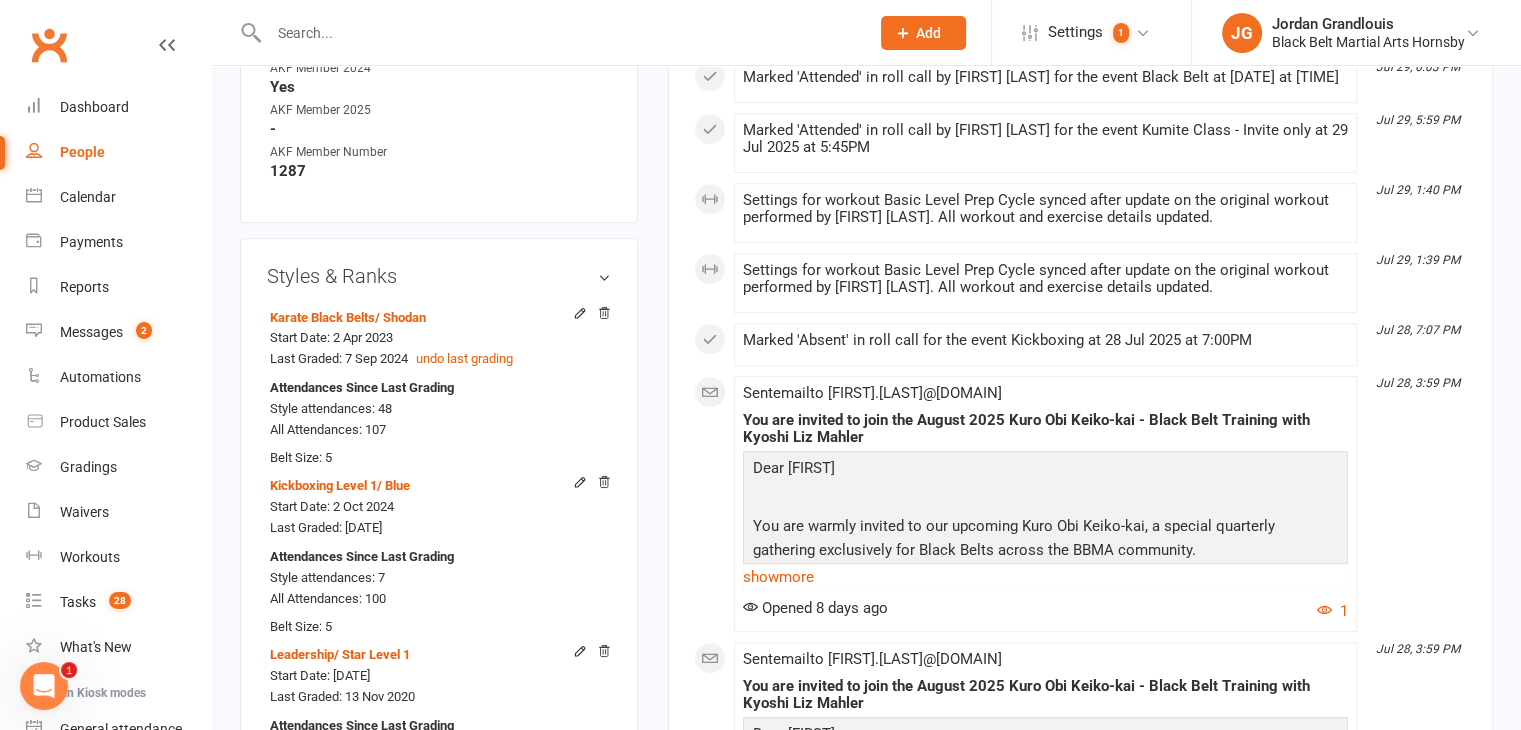 click at bounding box center (559, 33) 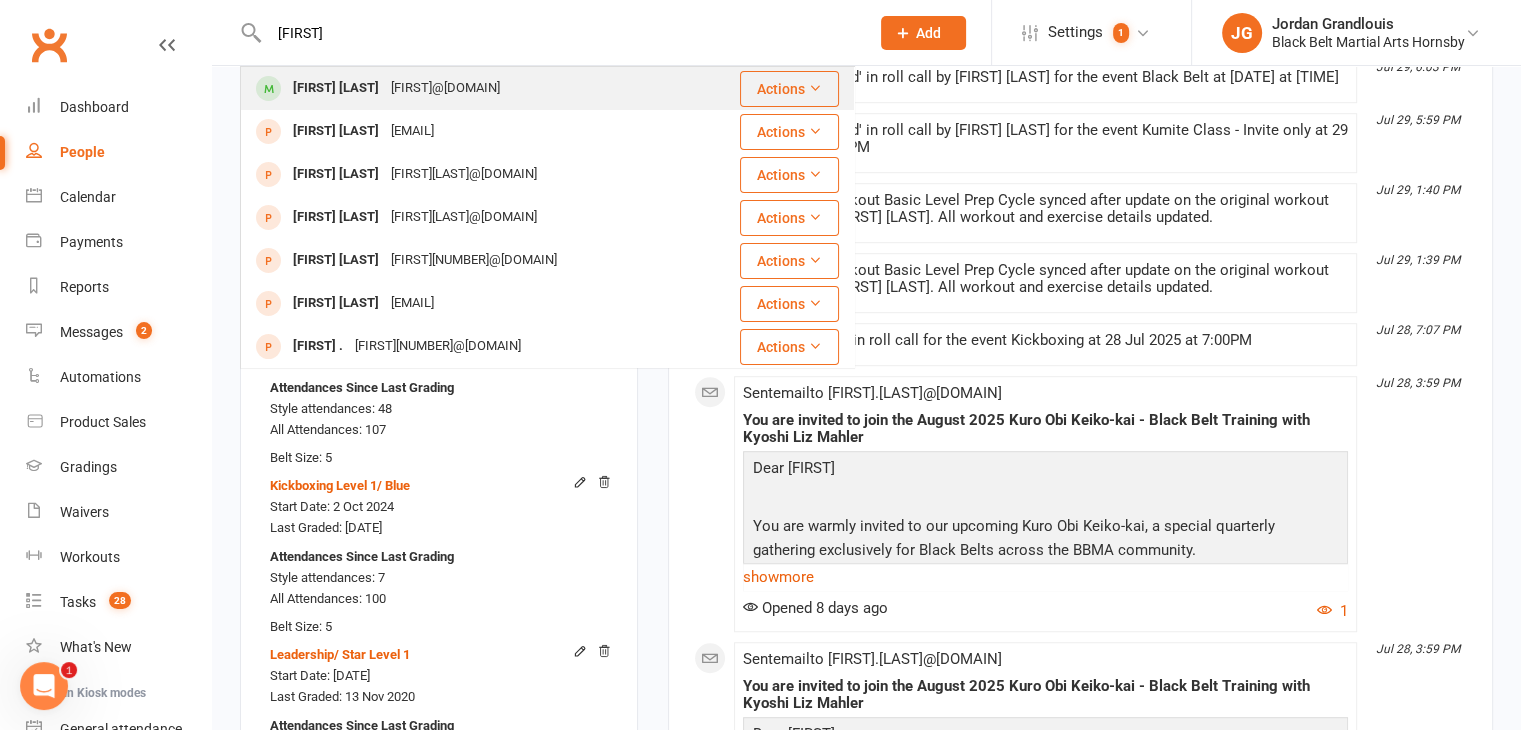 type on "nickodem" 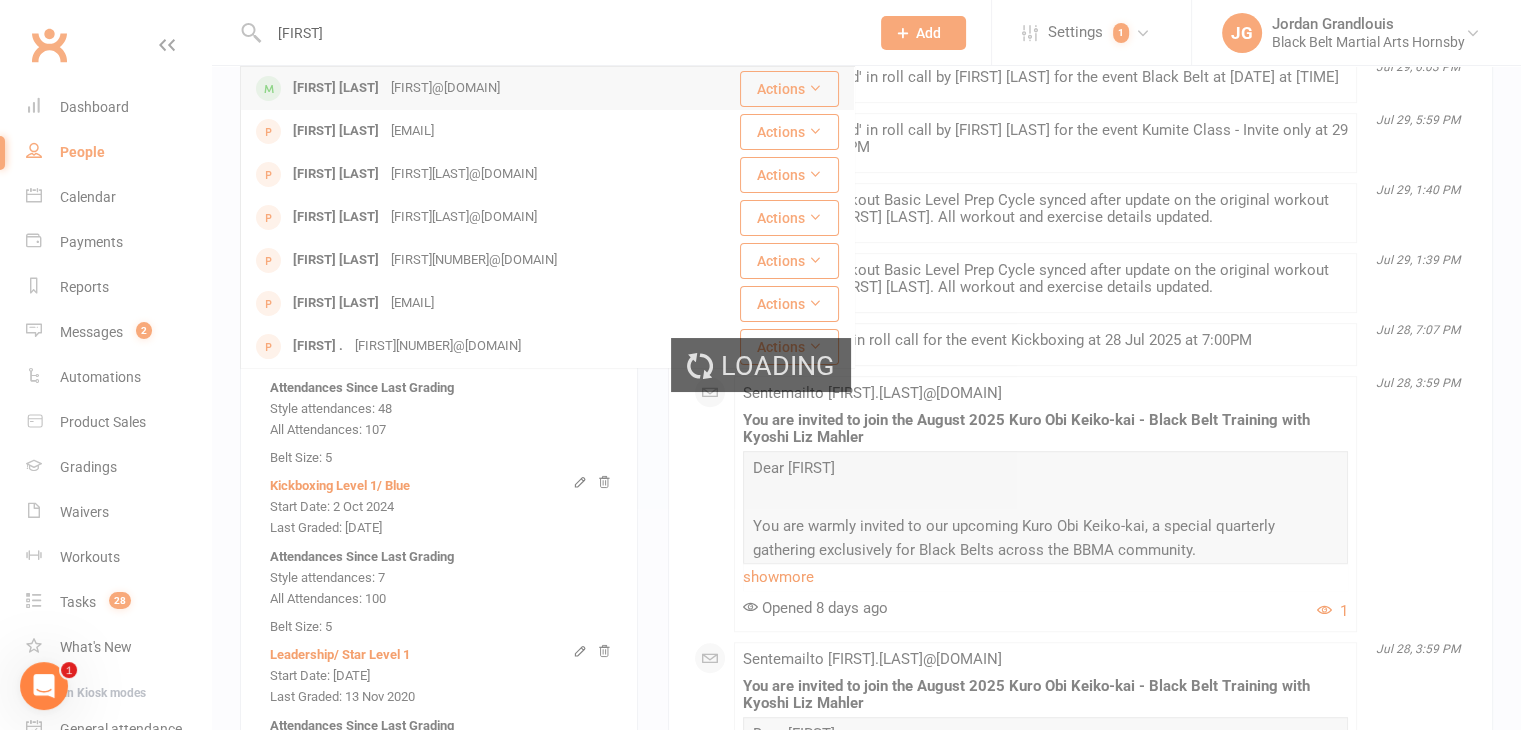 type 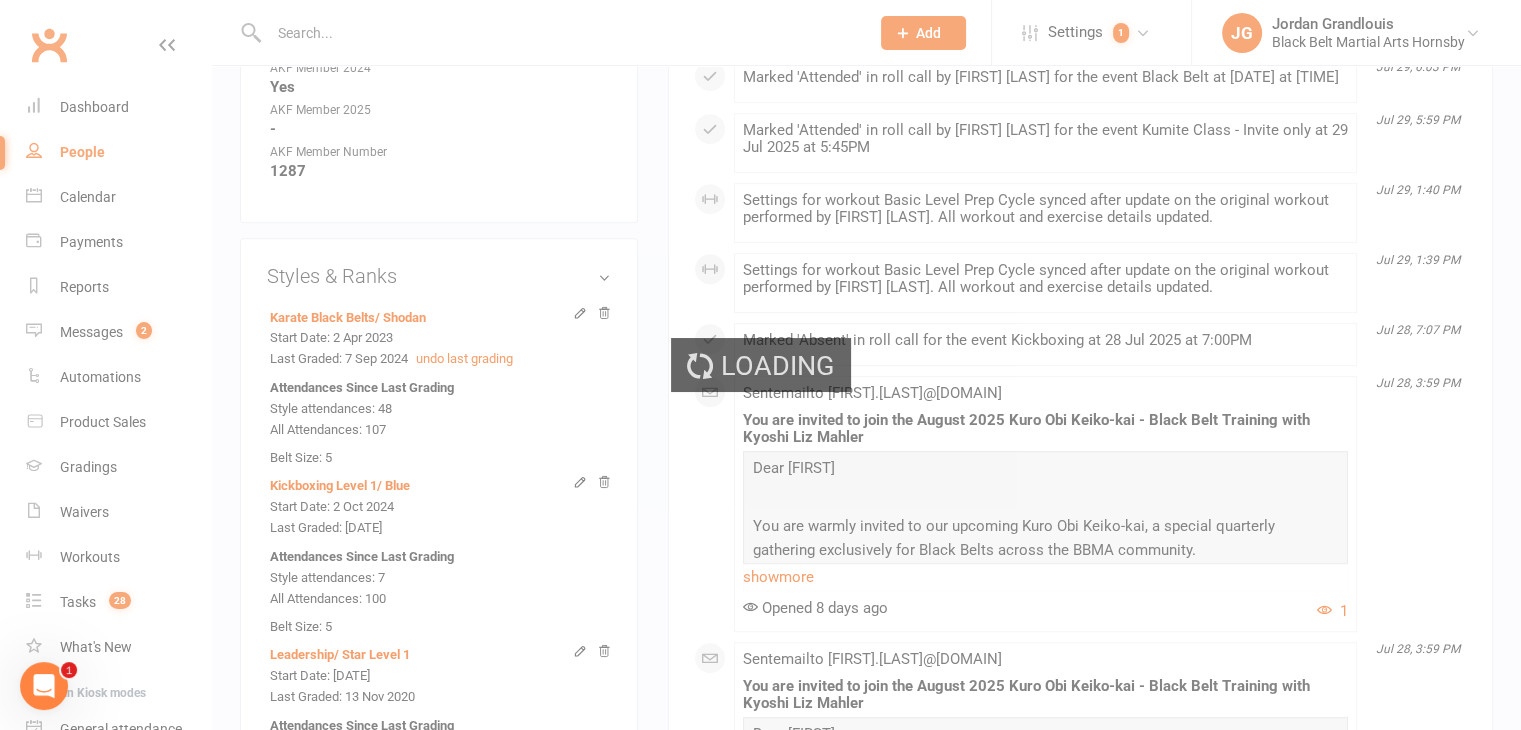 scroll, scrollTop: 0, scrollLeft: 0, axis: both 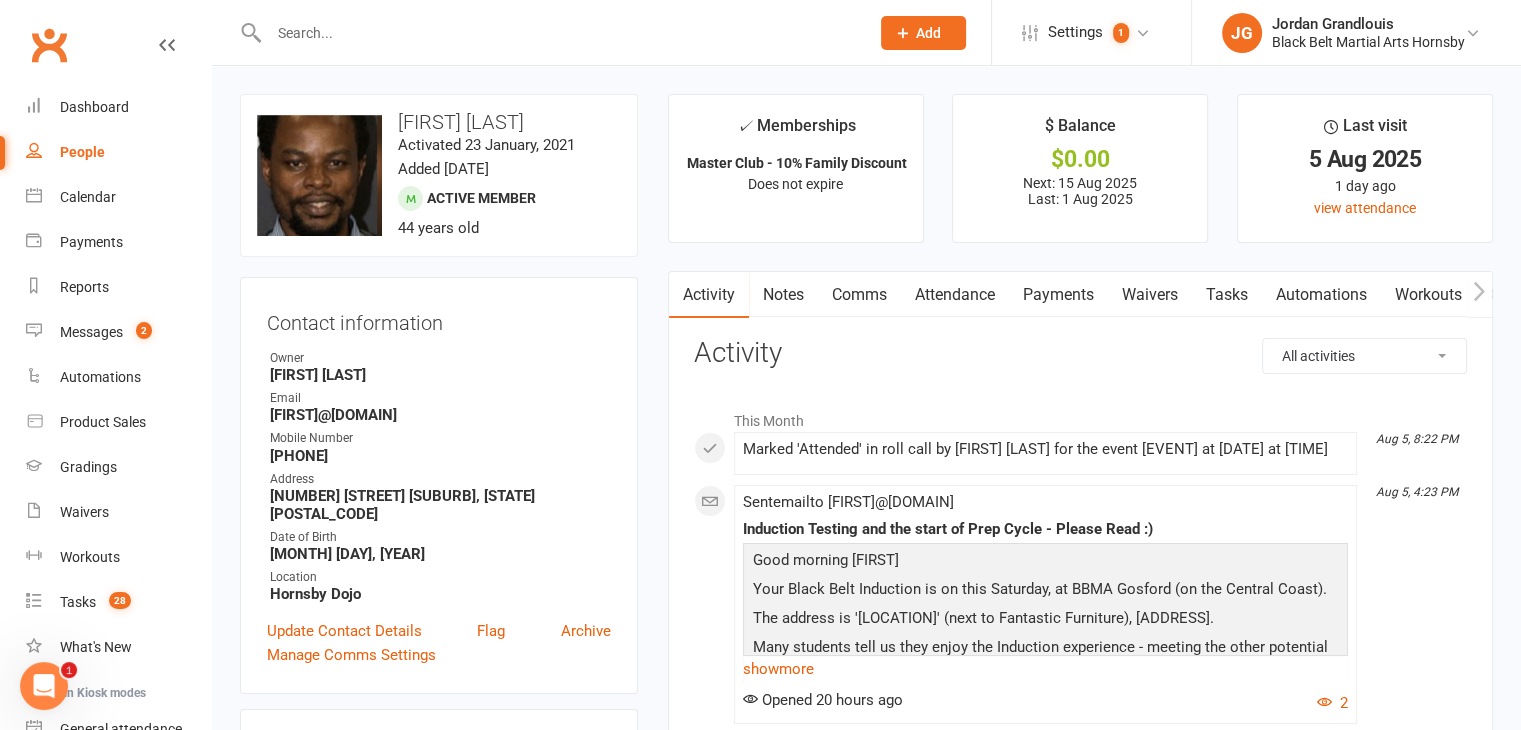 click on "Attendance" at bounding box center [955, 295] 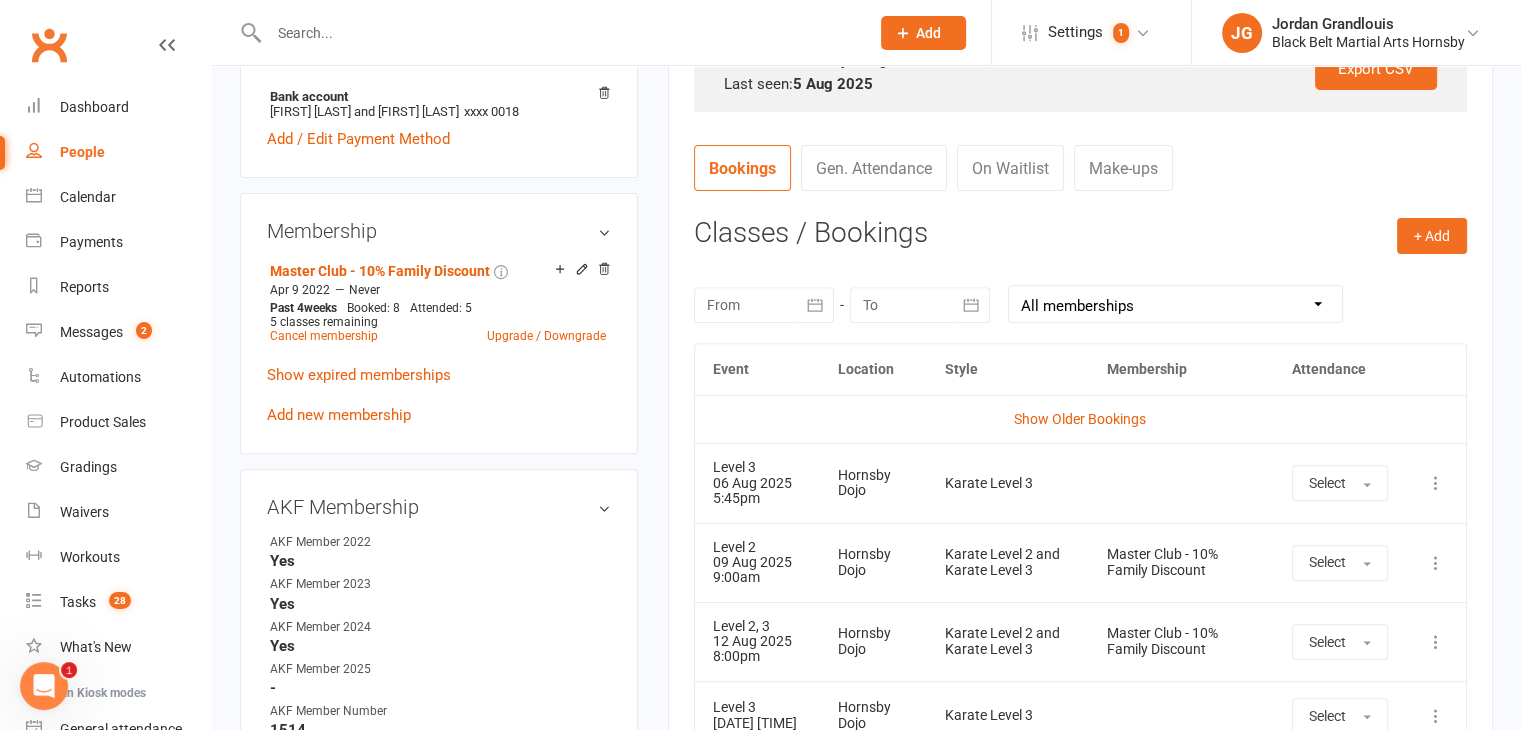 scroll, scrollTop: 738, scrollLeft: 0, axis: vertical 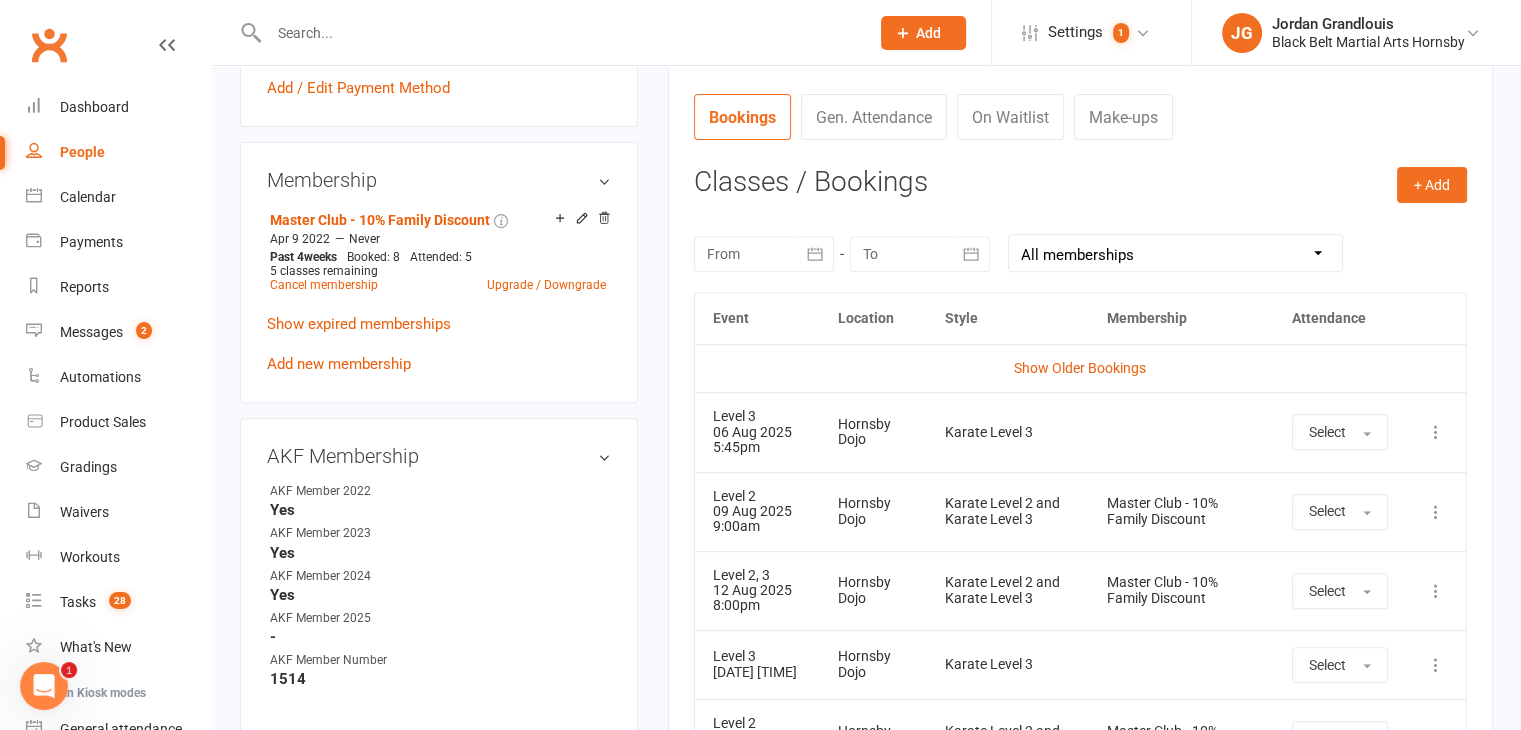click on "Karate Level 2 and Karate Level 3" at bounding box center (1008, 511) 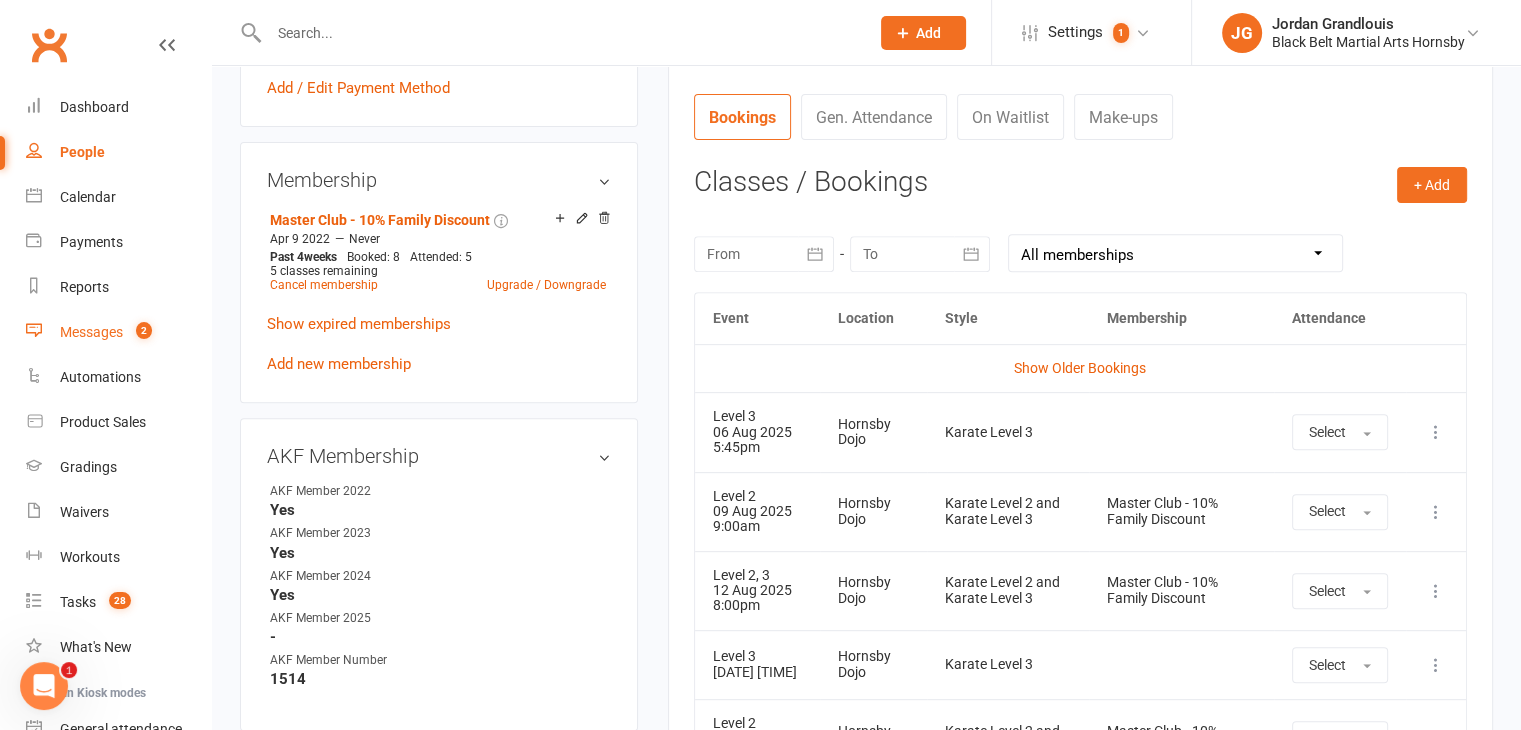 click on "Messages   2" at bounding box center (118, 332) 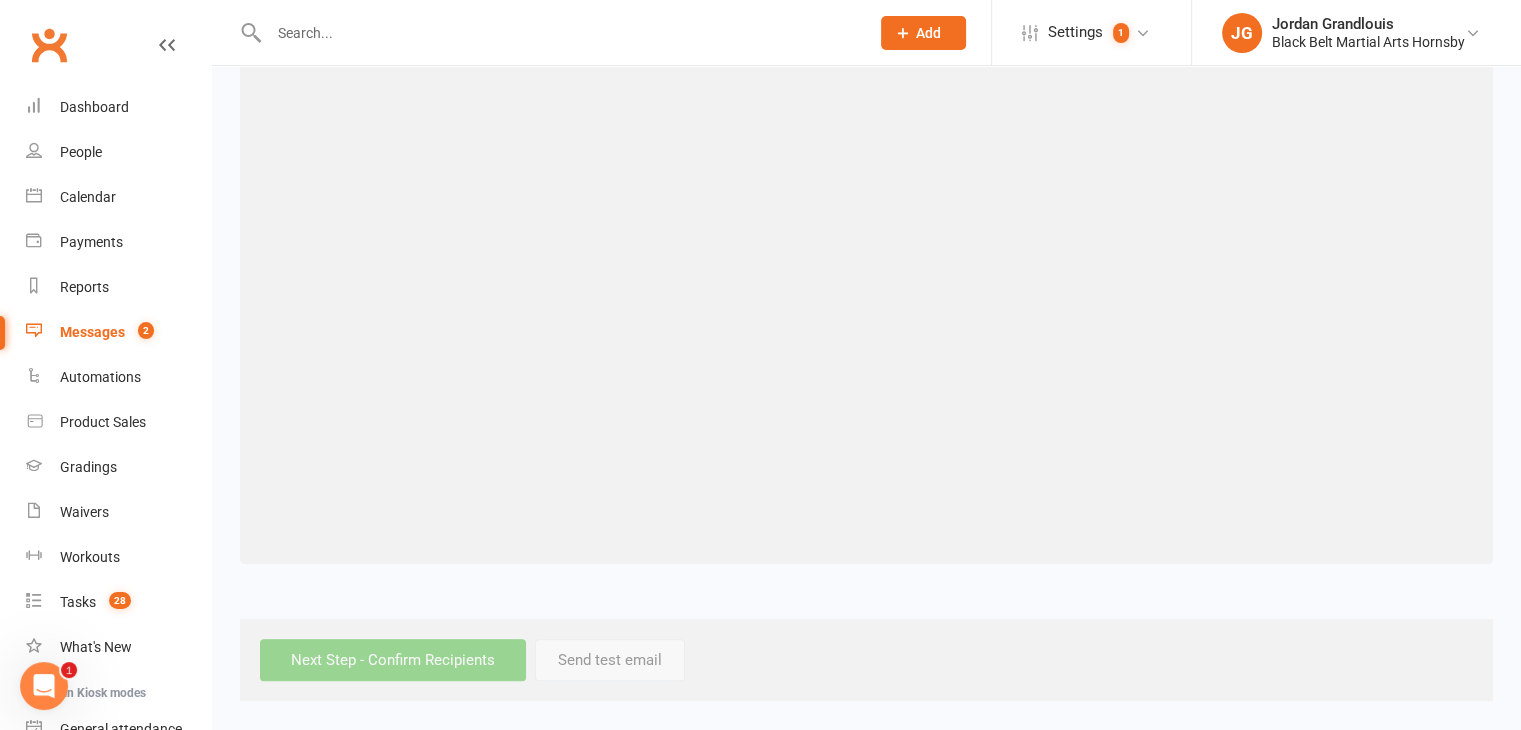 scroll, scrollTop: 0, scrollLeft: 0, axis: both 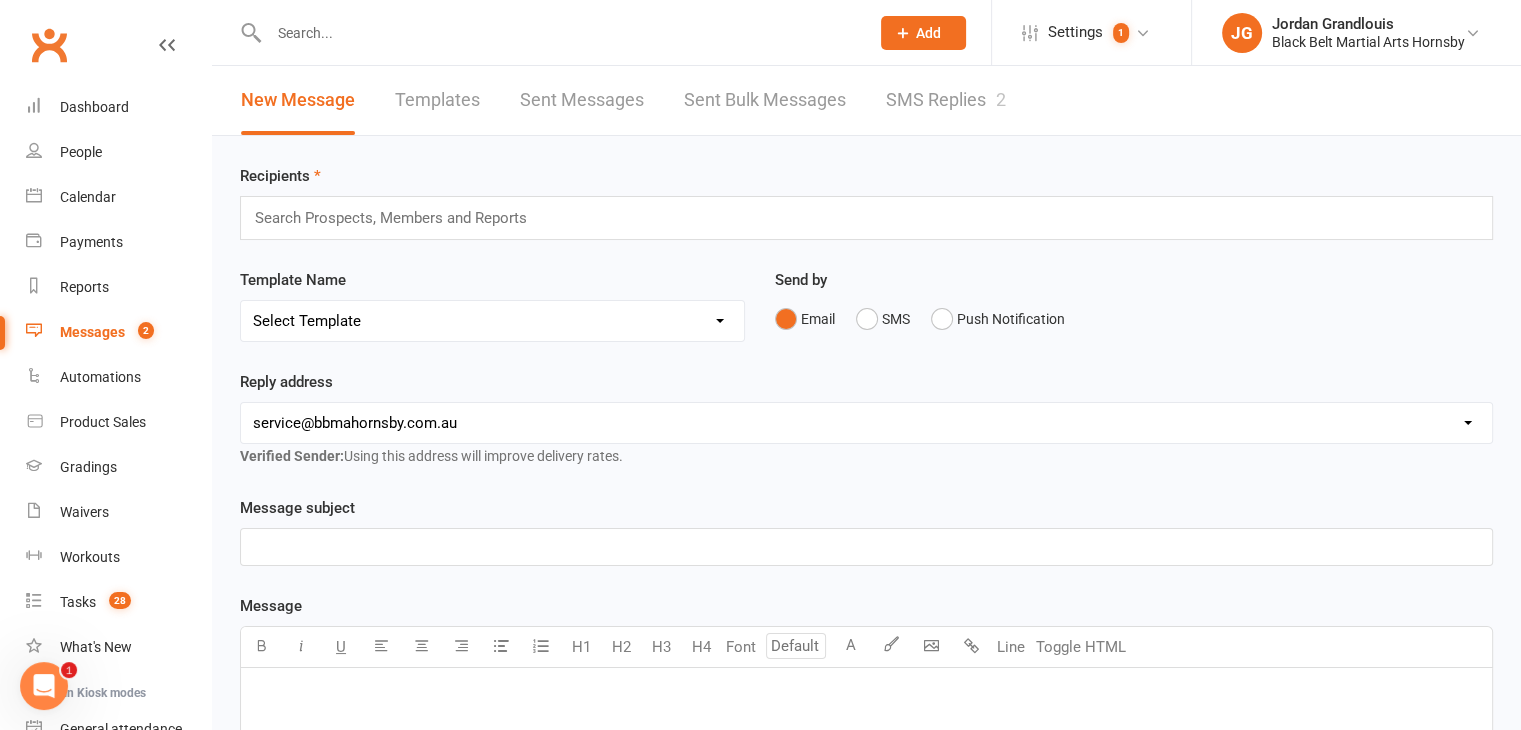 click on "SMS Replies  2" at bounding box center (946, 100) 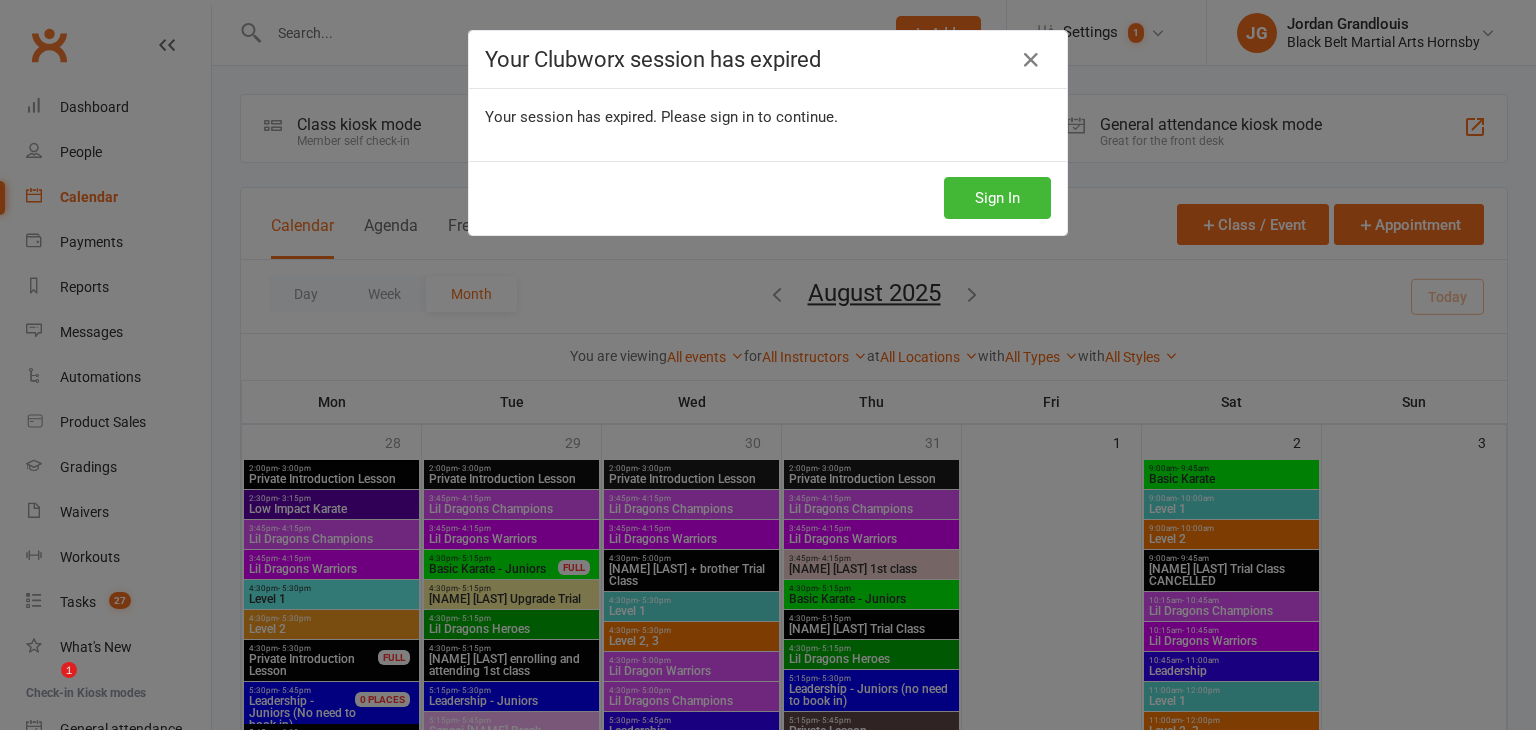 scroll, scrollTop: 1539, scrollLeft: 0, axis: vertical 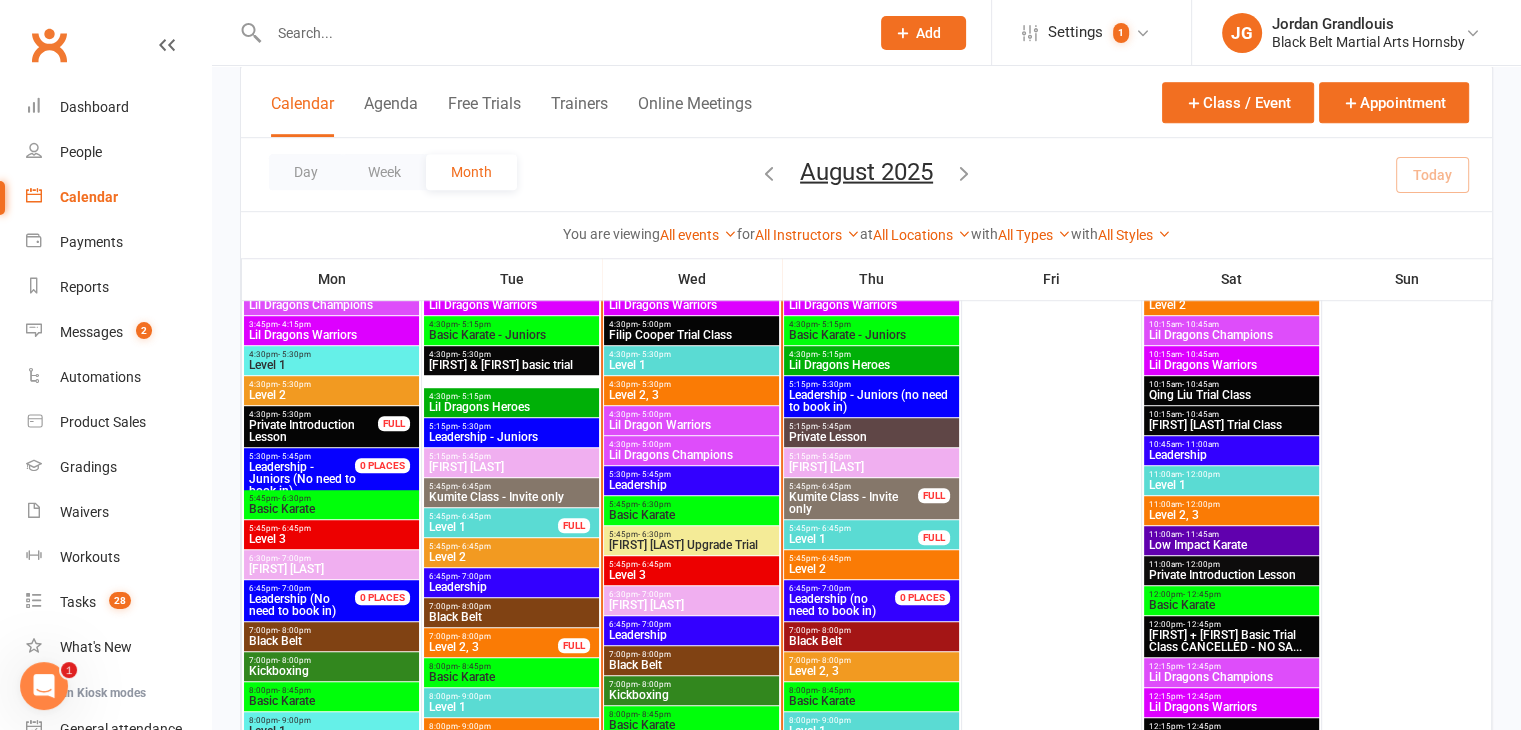 click on "4:30pm  - 5:00pm" at bounding box center [691, 414] 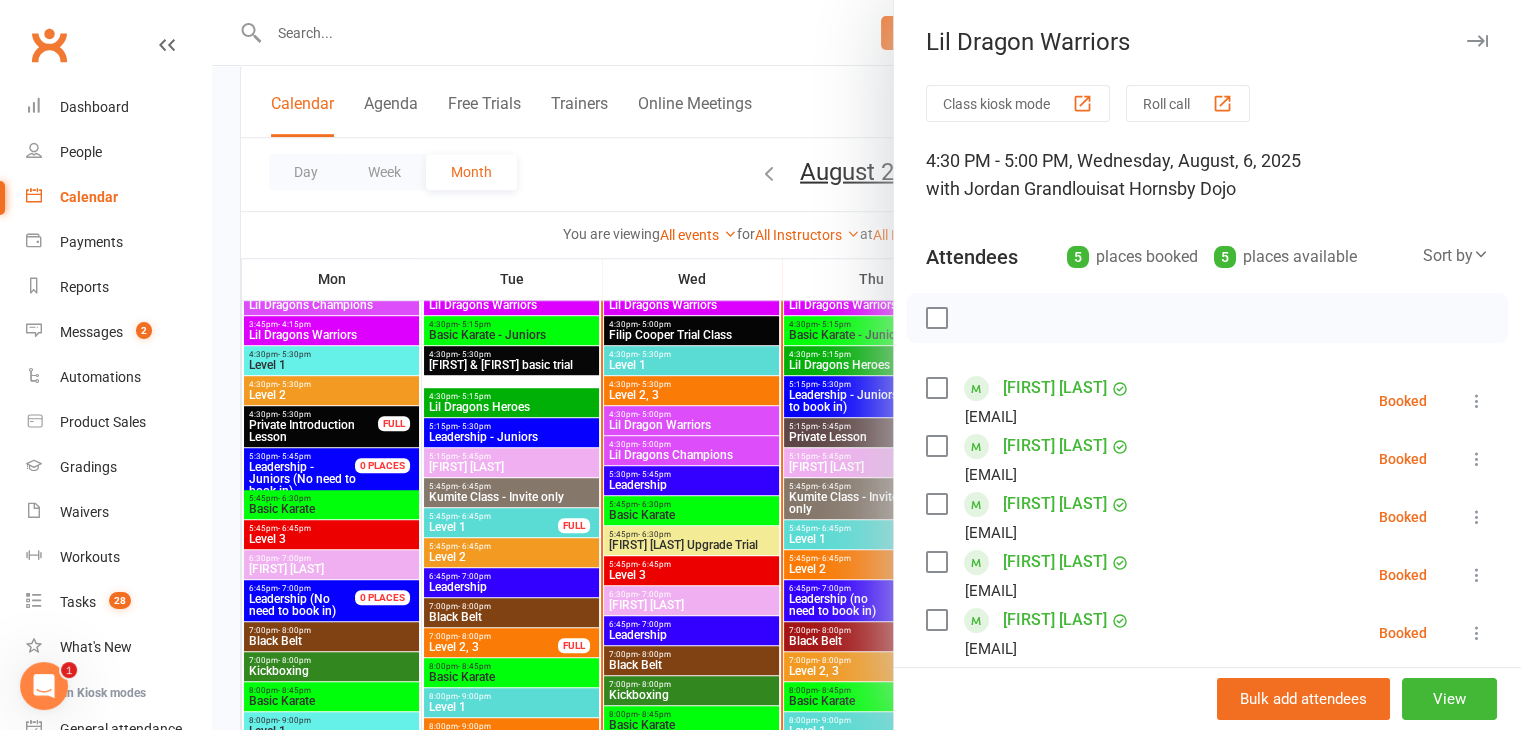 click at bounding box center (866, 365) 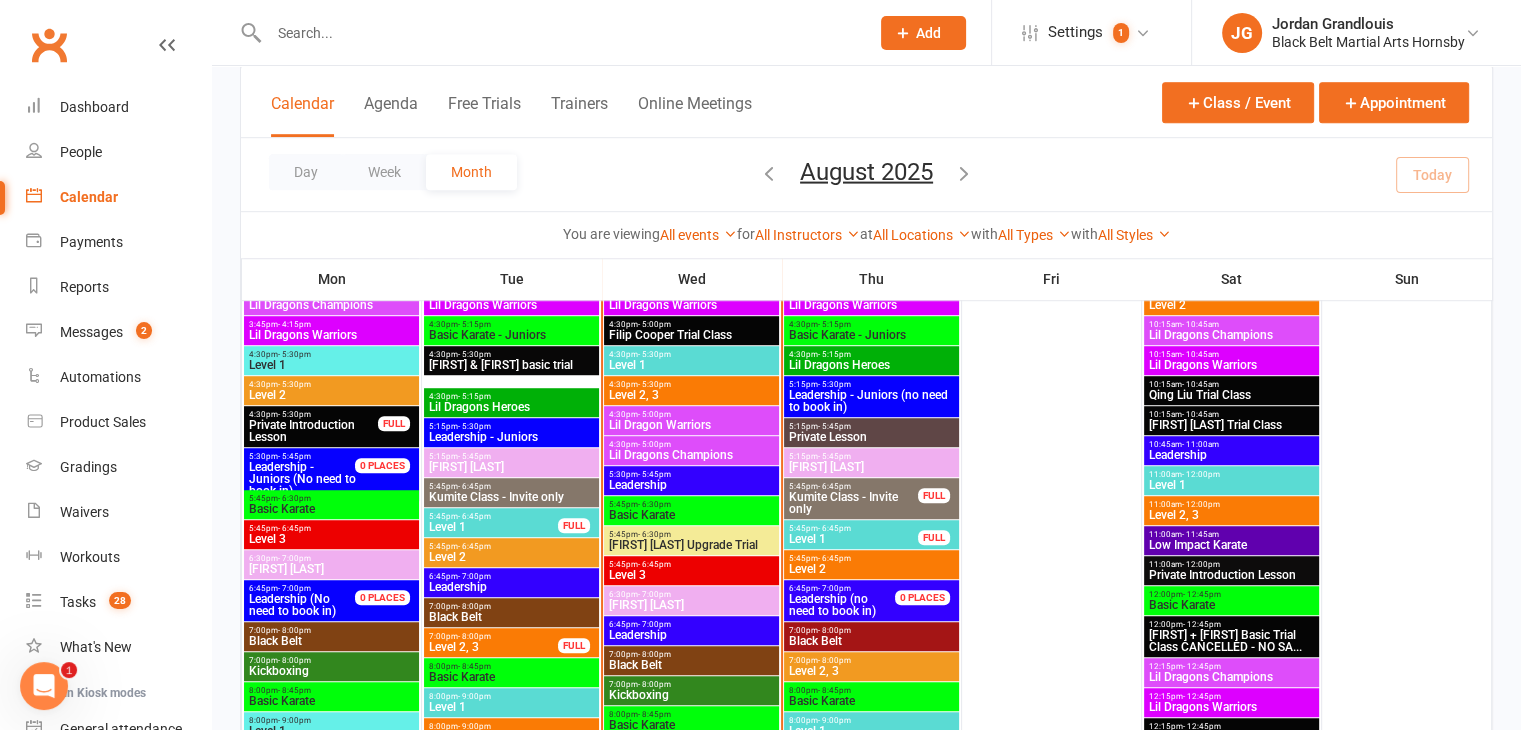 click on "Lil Dragons Champions" at bounding box center [691, 455] 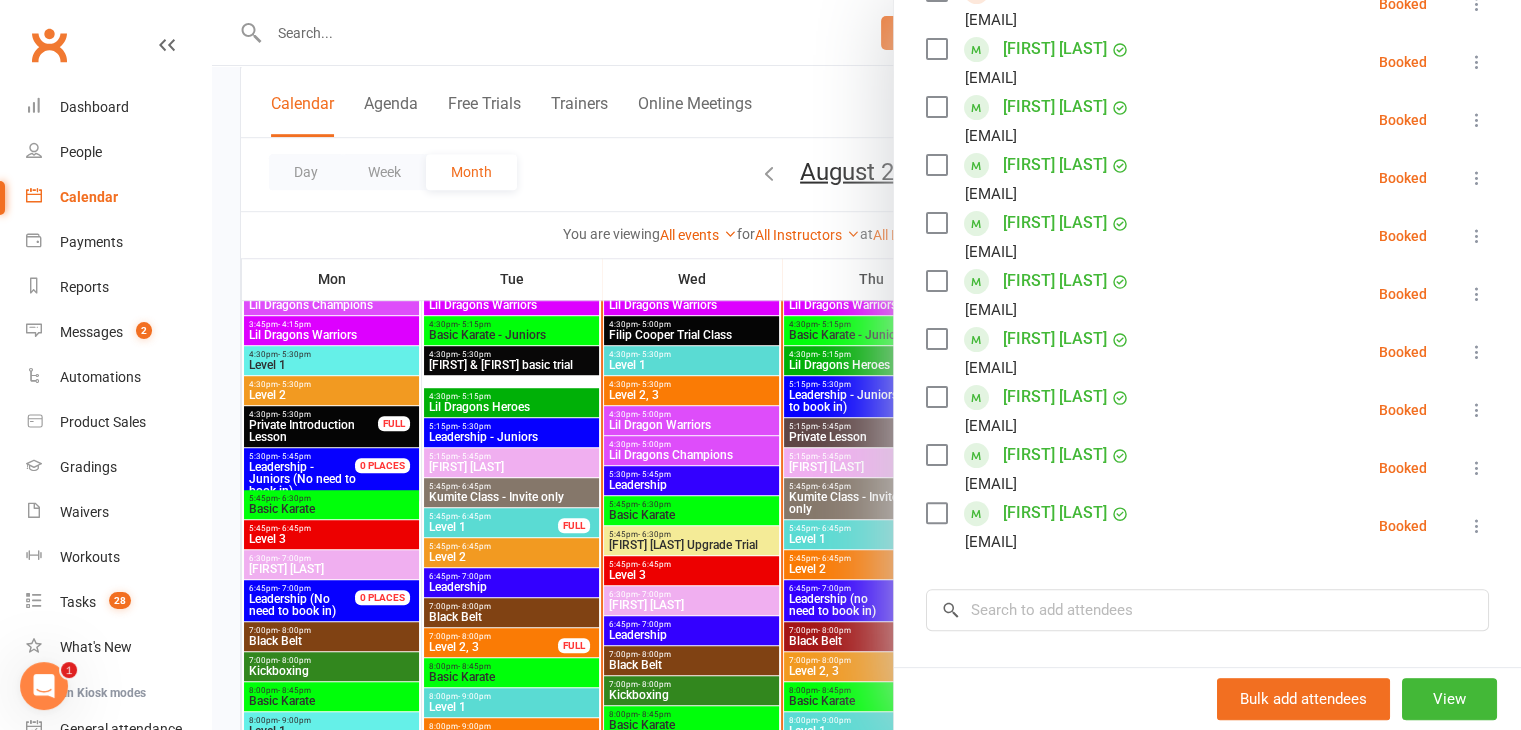 scroll, scrollTop: 308, scrollLeft: 0, axis: vertical 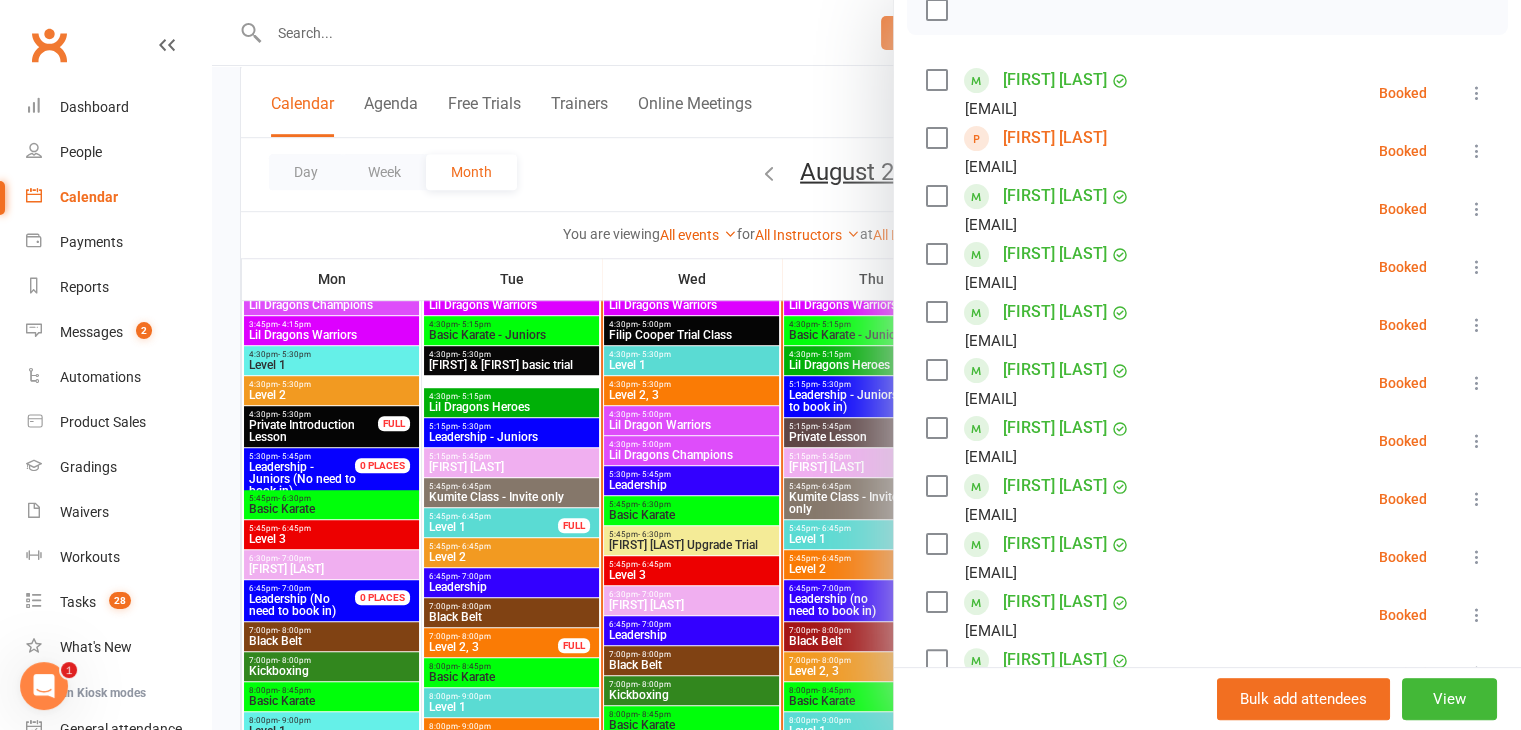 click at bounding box center (866, 365) 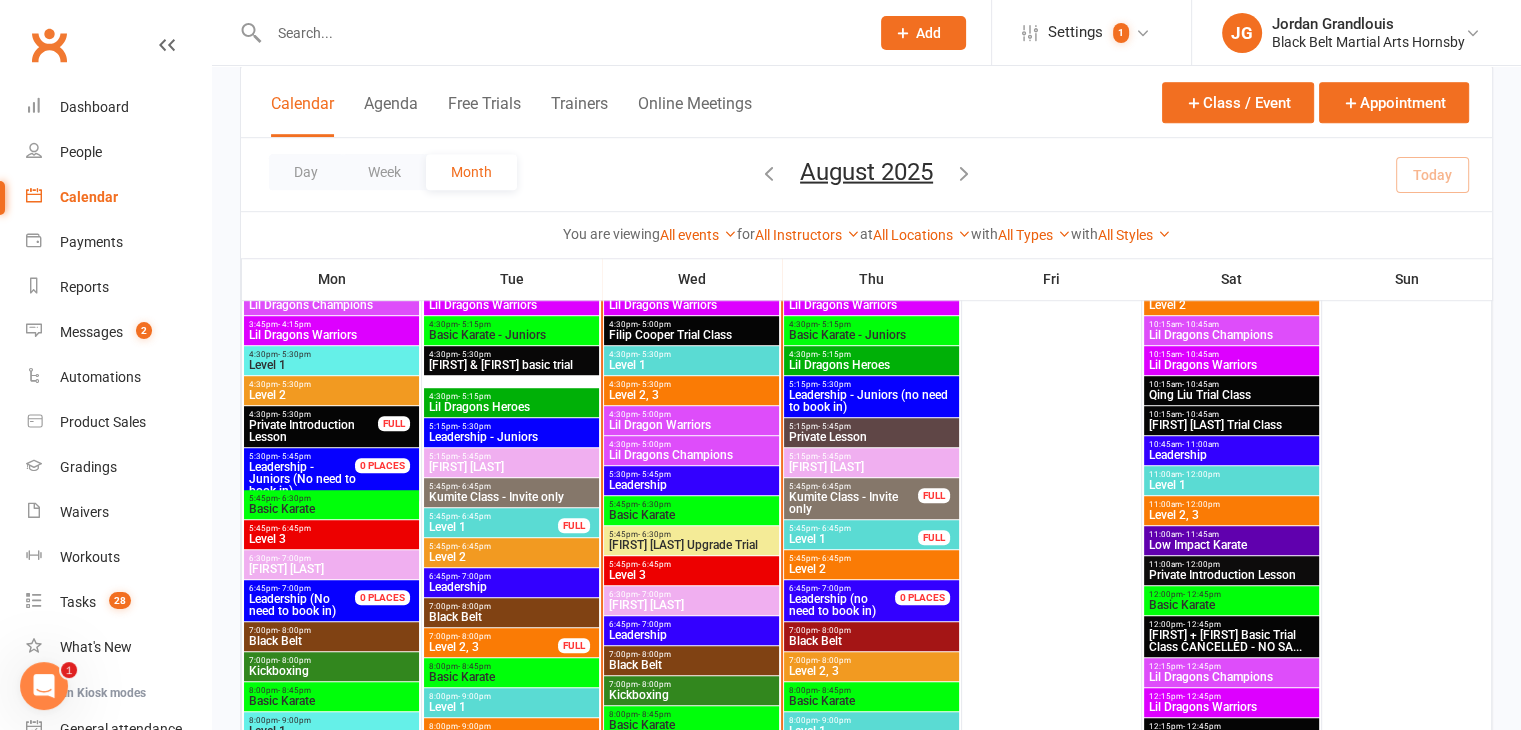 click on "Level 1" at bounding box center [691, 365] 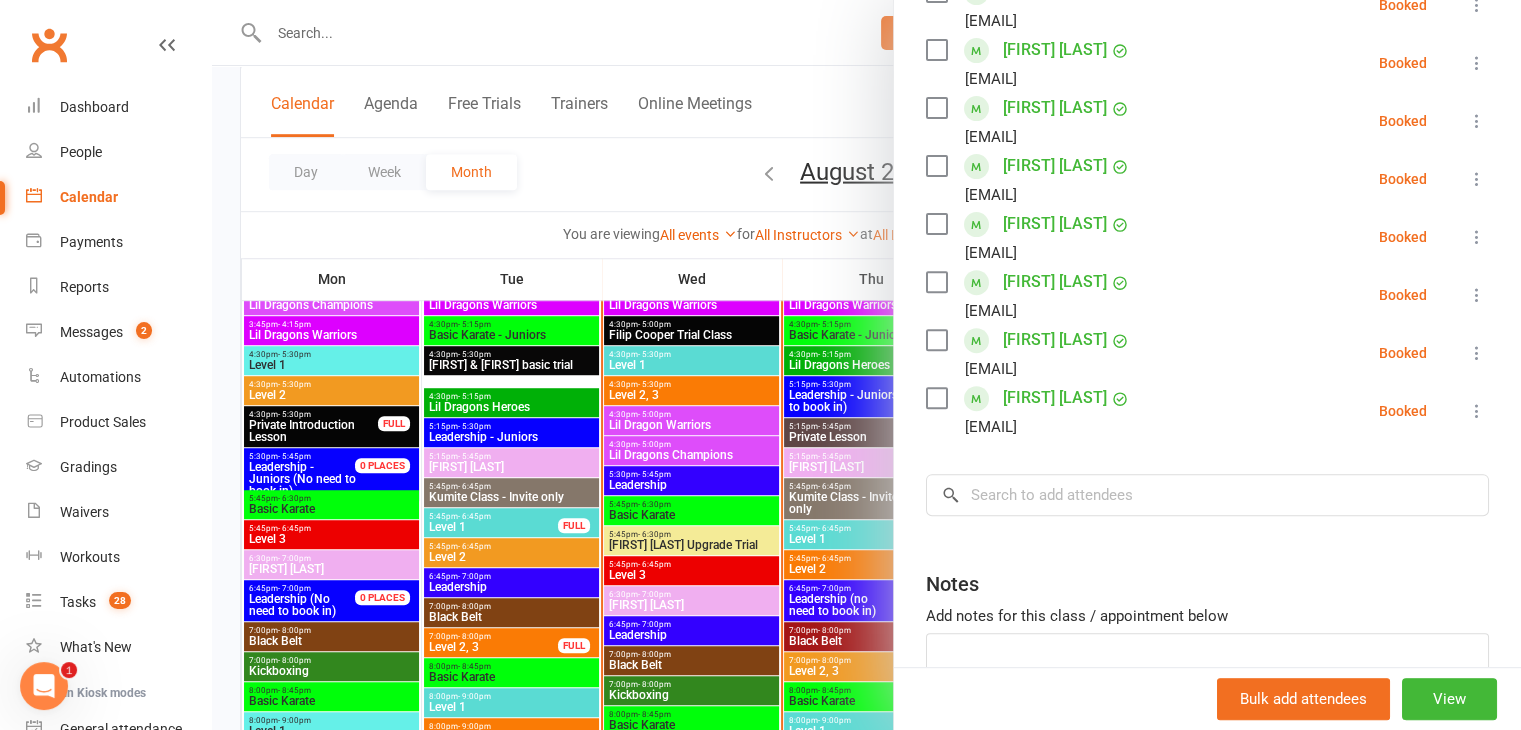 scroll, scrollTop: 699, scrollLeft: 0, axis: vertical 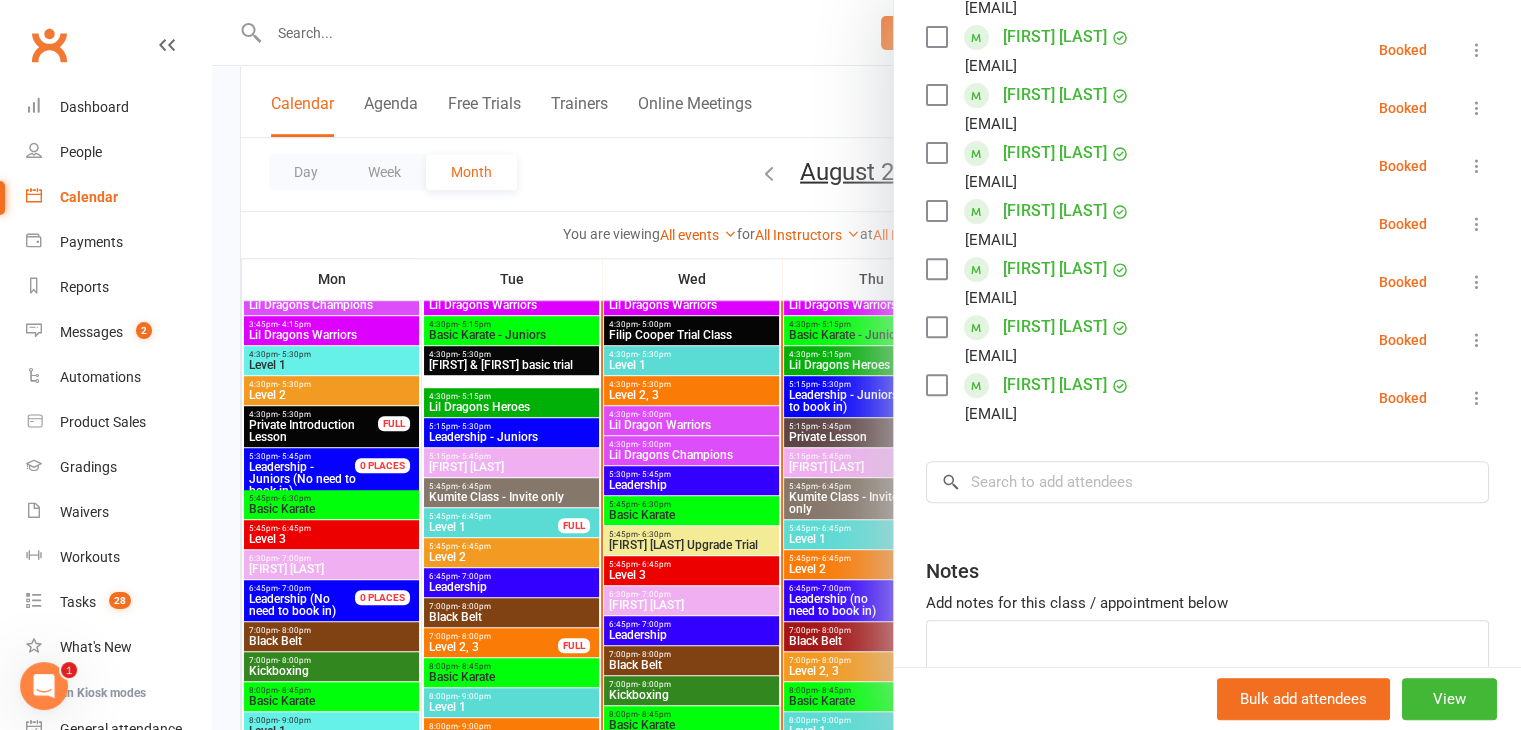 click at bounding box center [866, 365] 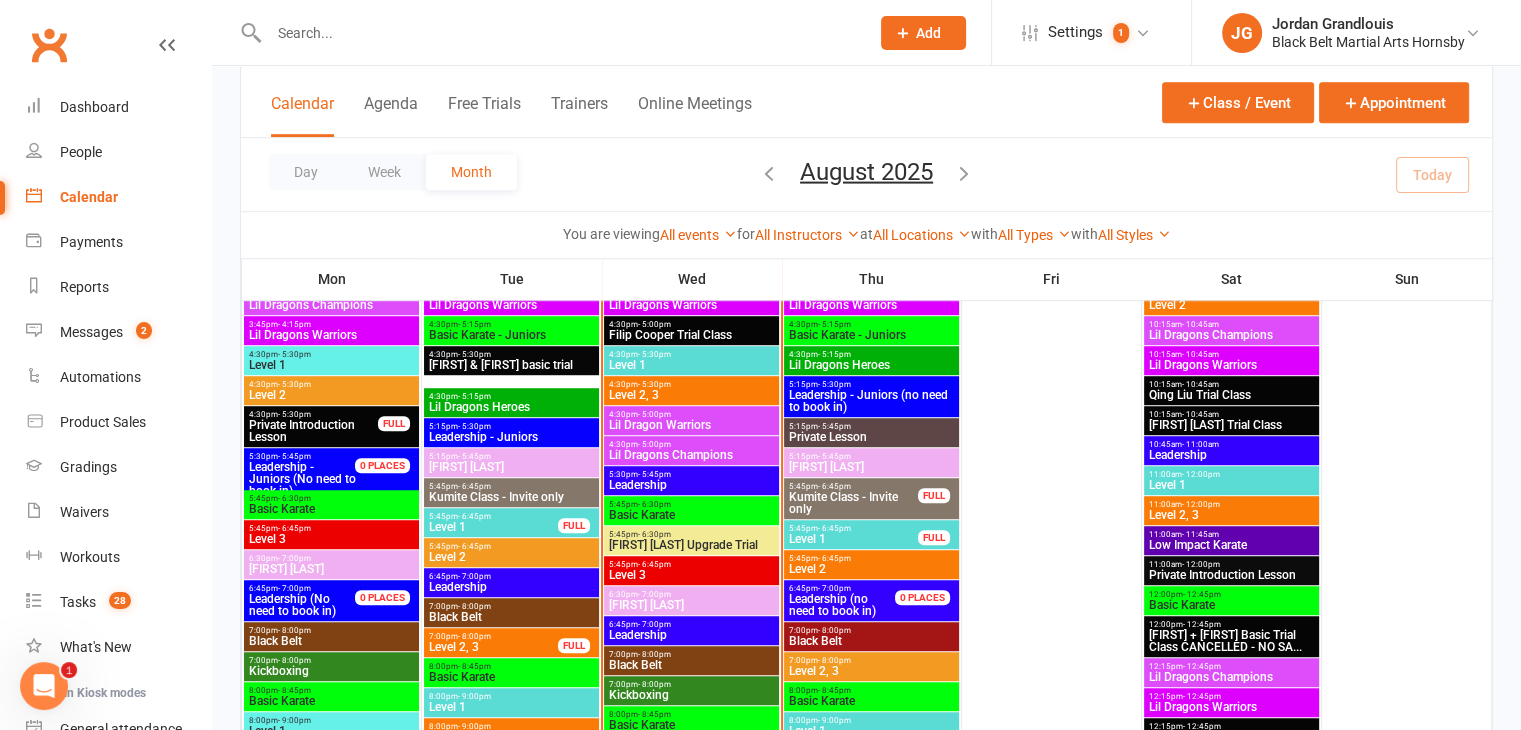 click on "- 5:30pm" at bounding box center [654, 384] 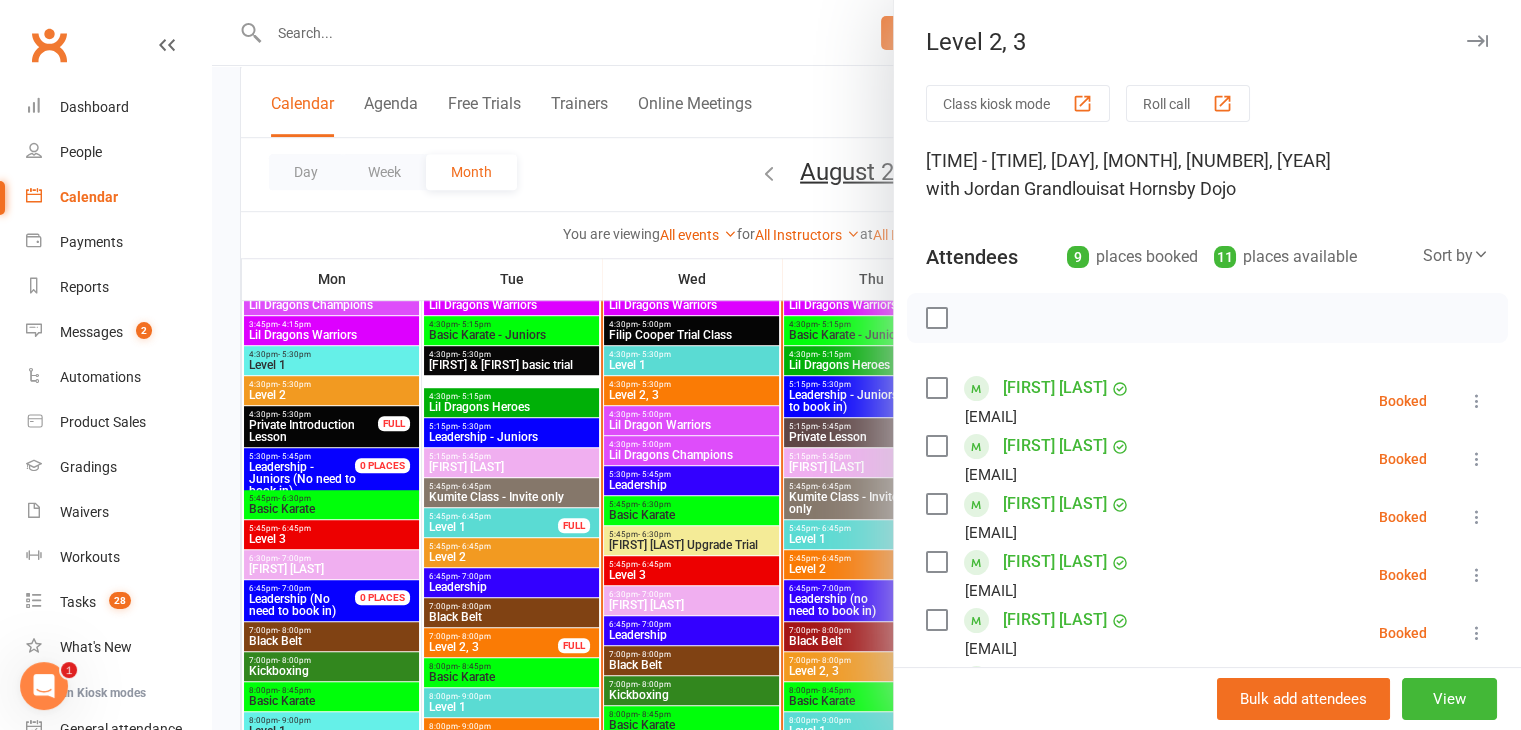 scroll, scrollTop: 584, scrollLeft: 0, axis: vertical 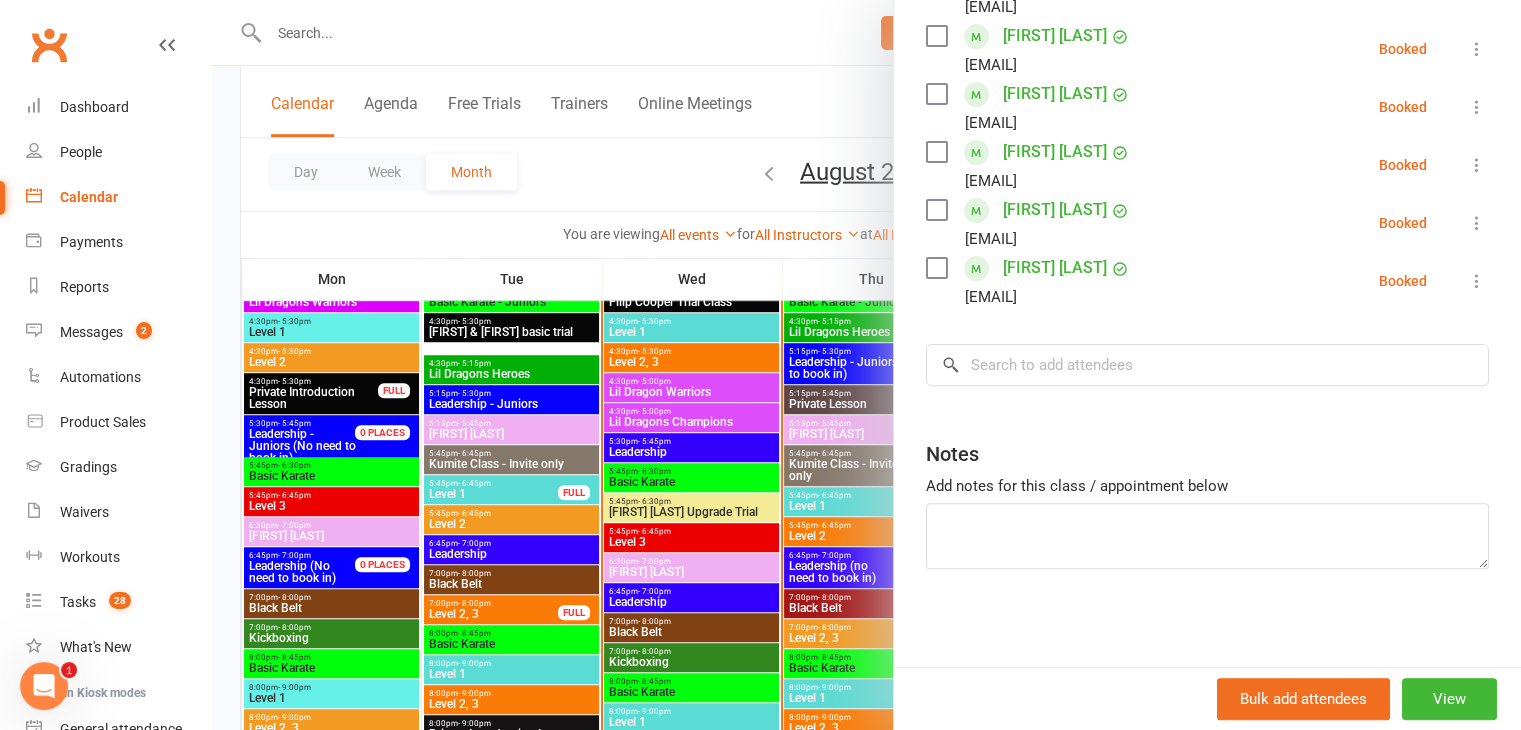 click at bounding box center (866, 365) 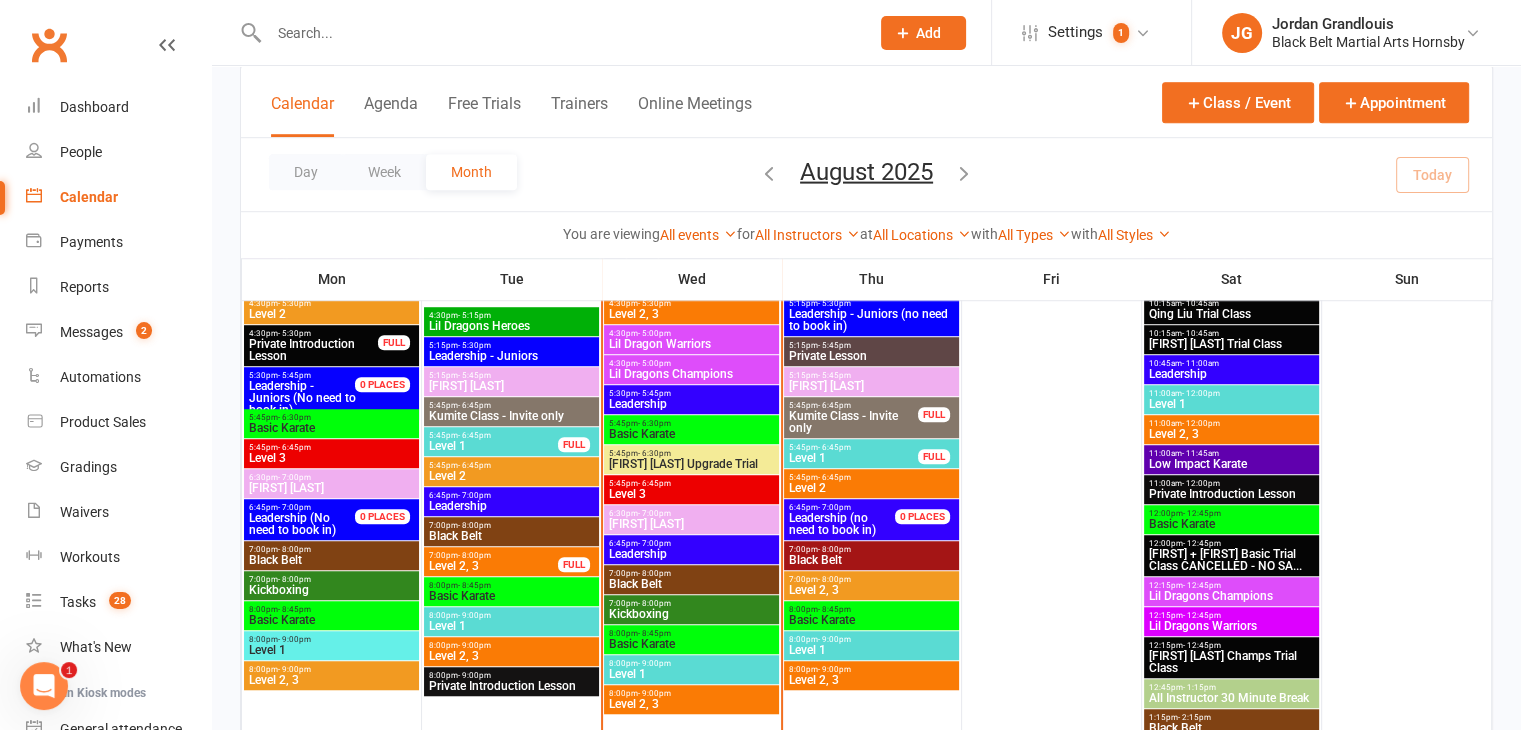 scroll, scrollTop: 1362, scrollLeft: 0, axis: vertical 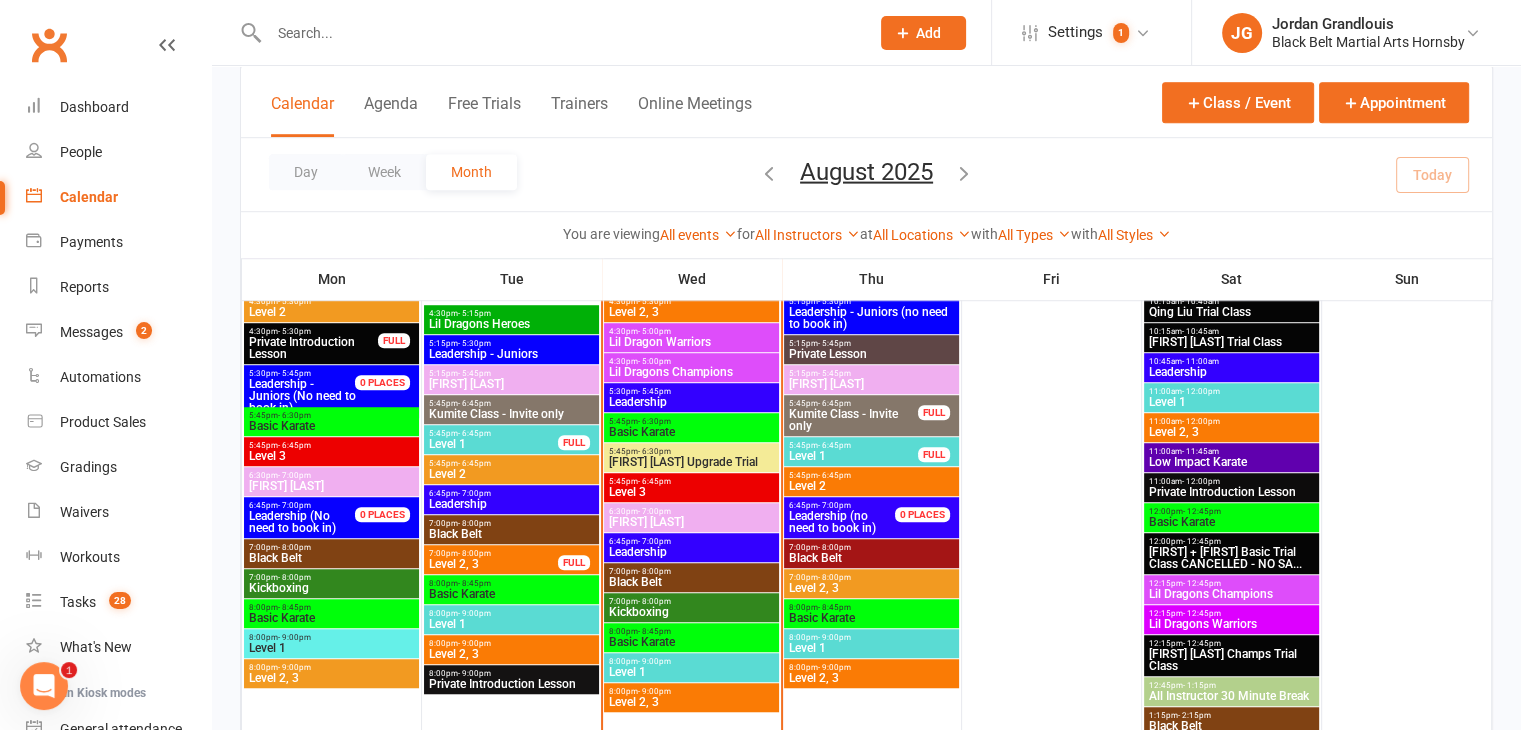 click on "Kickboxing" at bounding box center [691, 612] 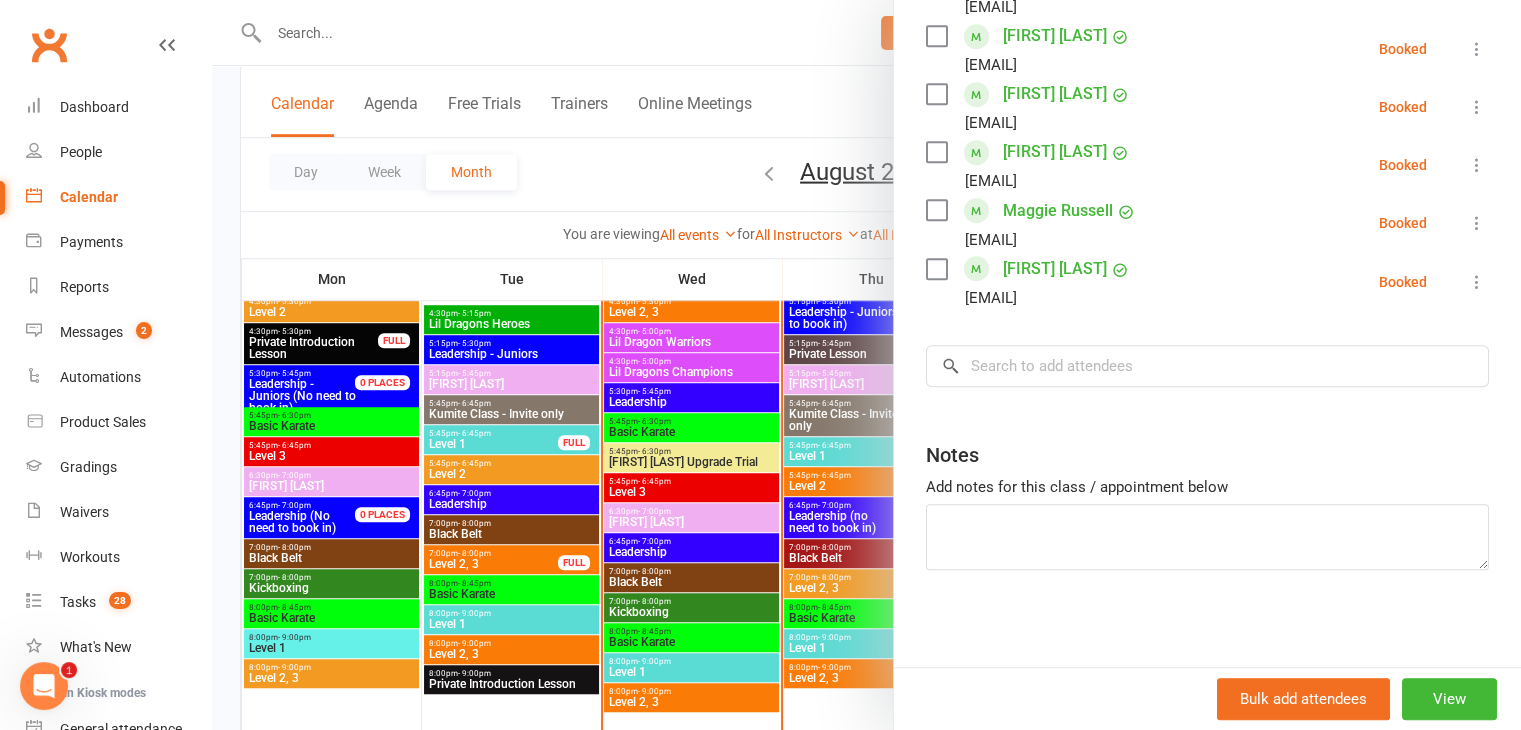 scroll, scrollTop: 1047, scrollLeft: 0, axis: vertical 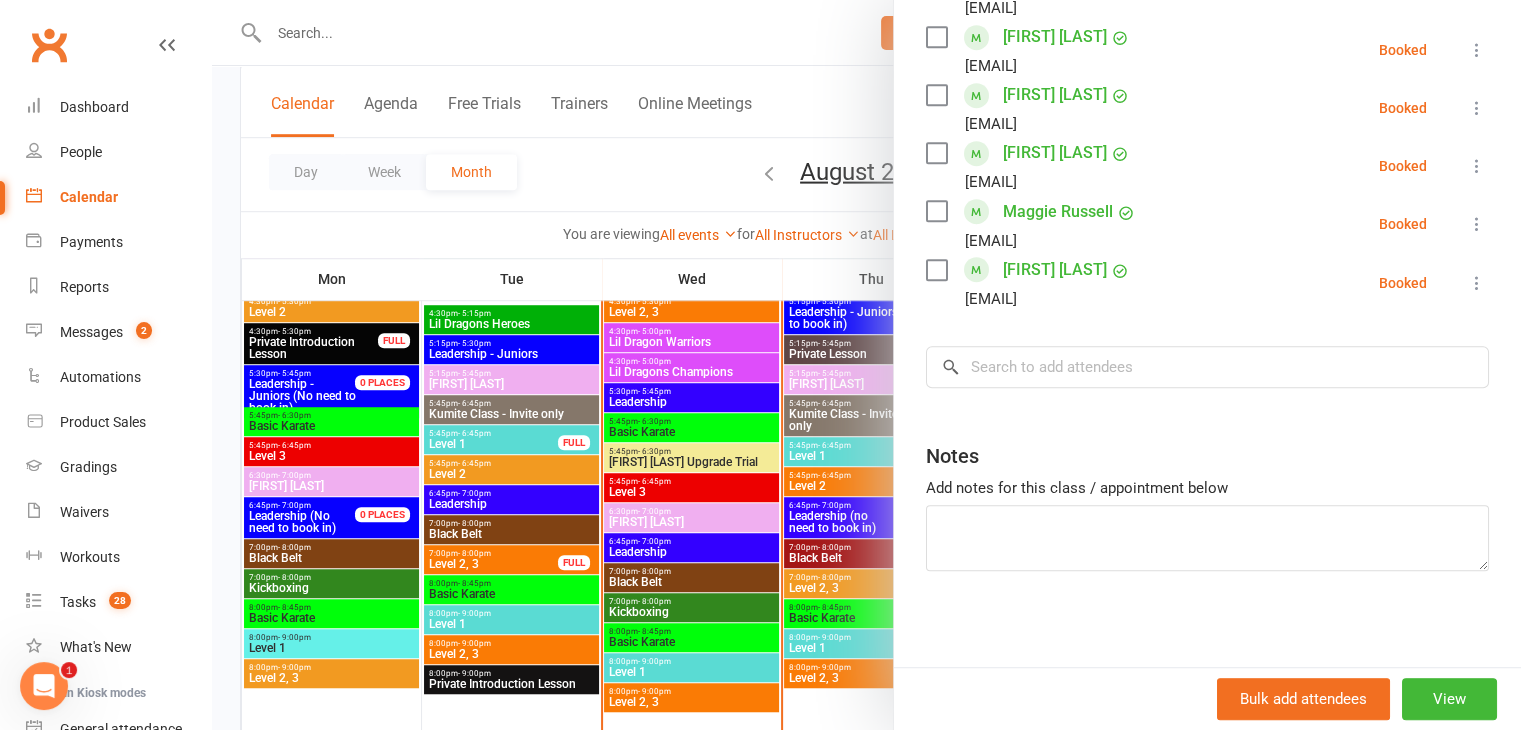 click at bounding box center [866, 365] 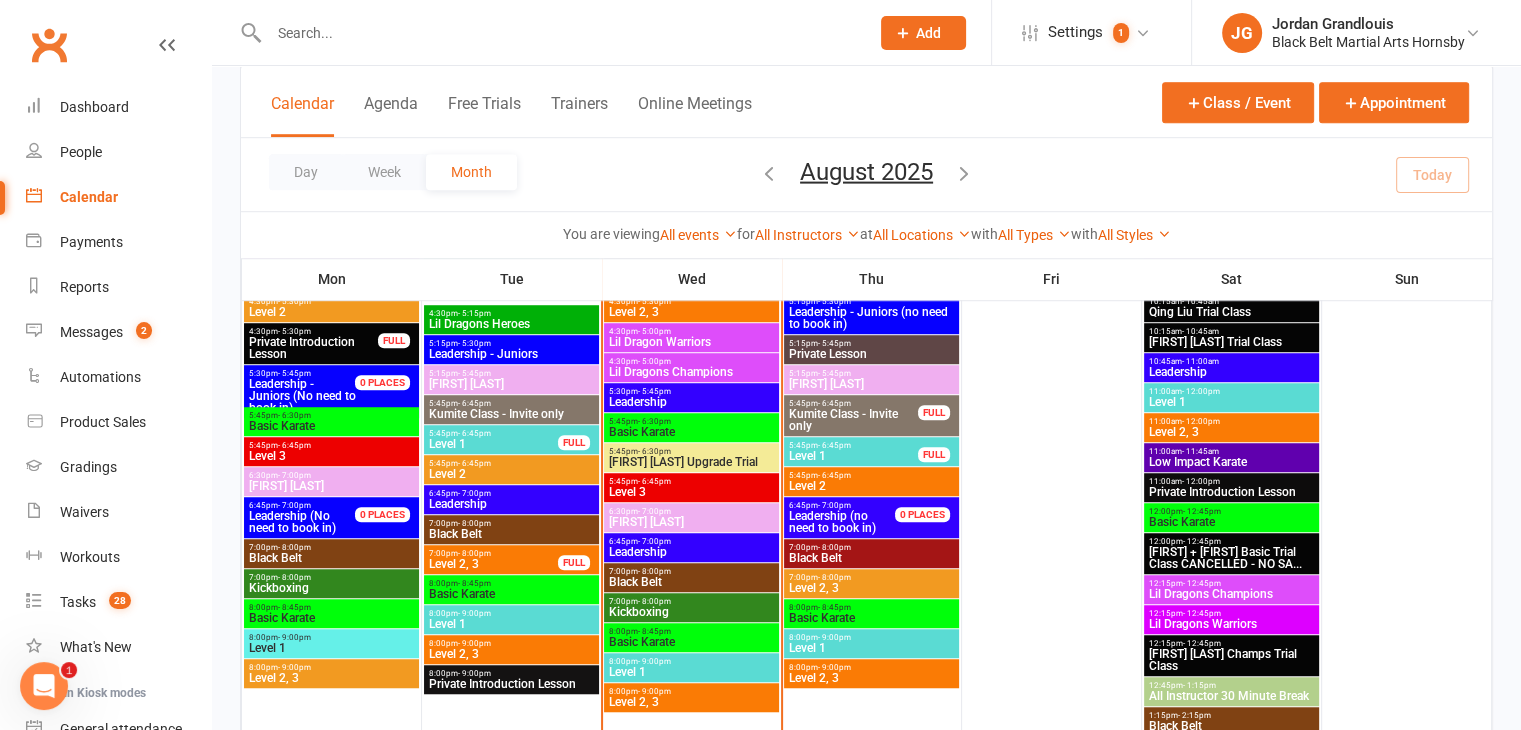 click on "Level 3" at bounding box center (691, 492) 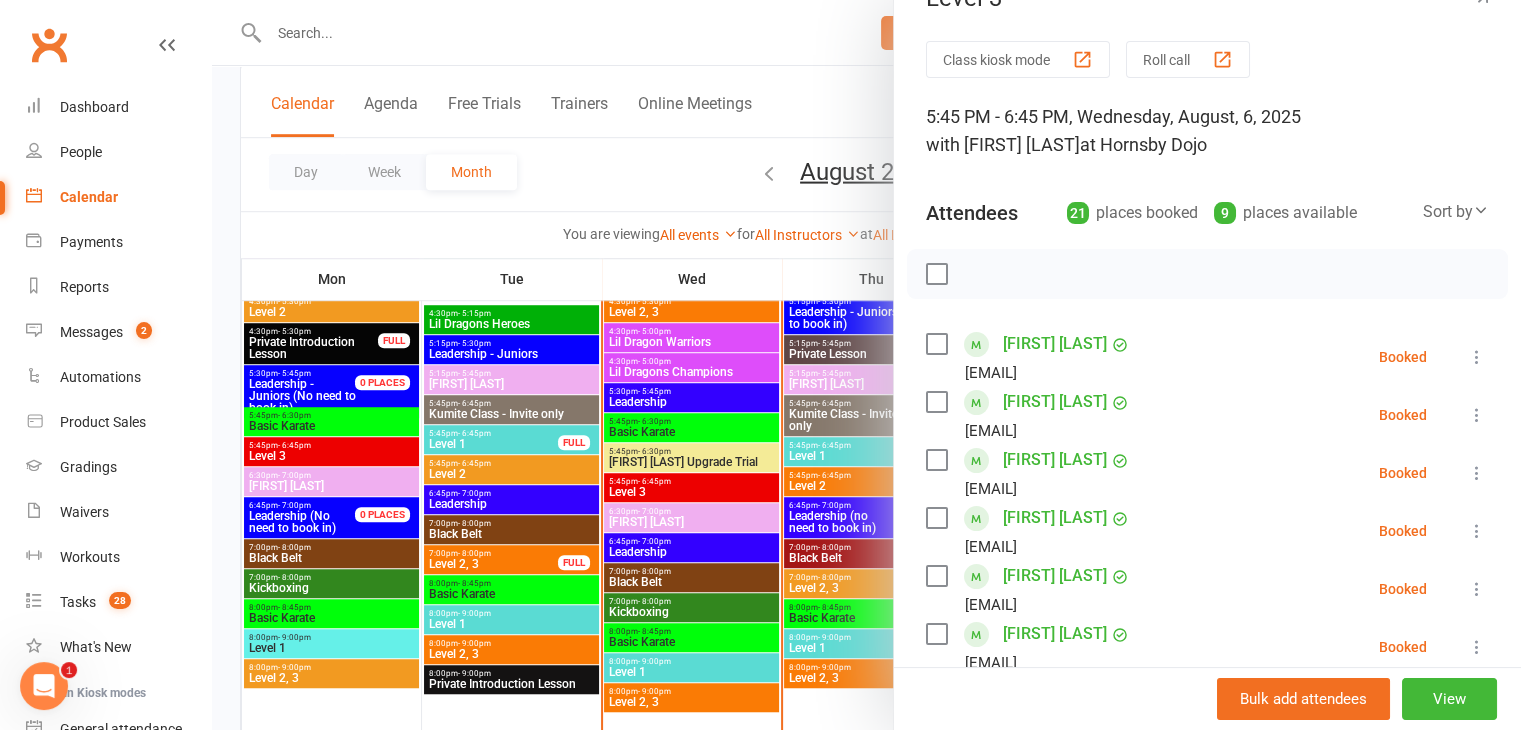 scroll, scrollTop: 0, scrollLeft: 0, axis: both 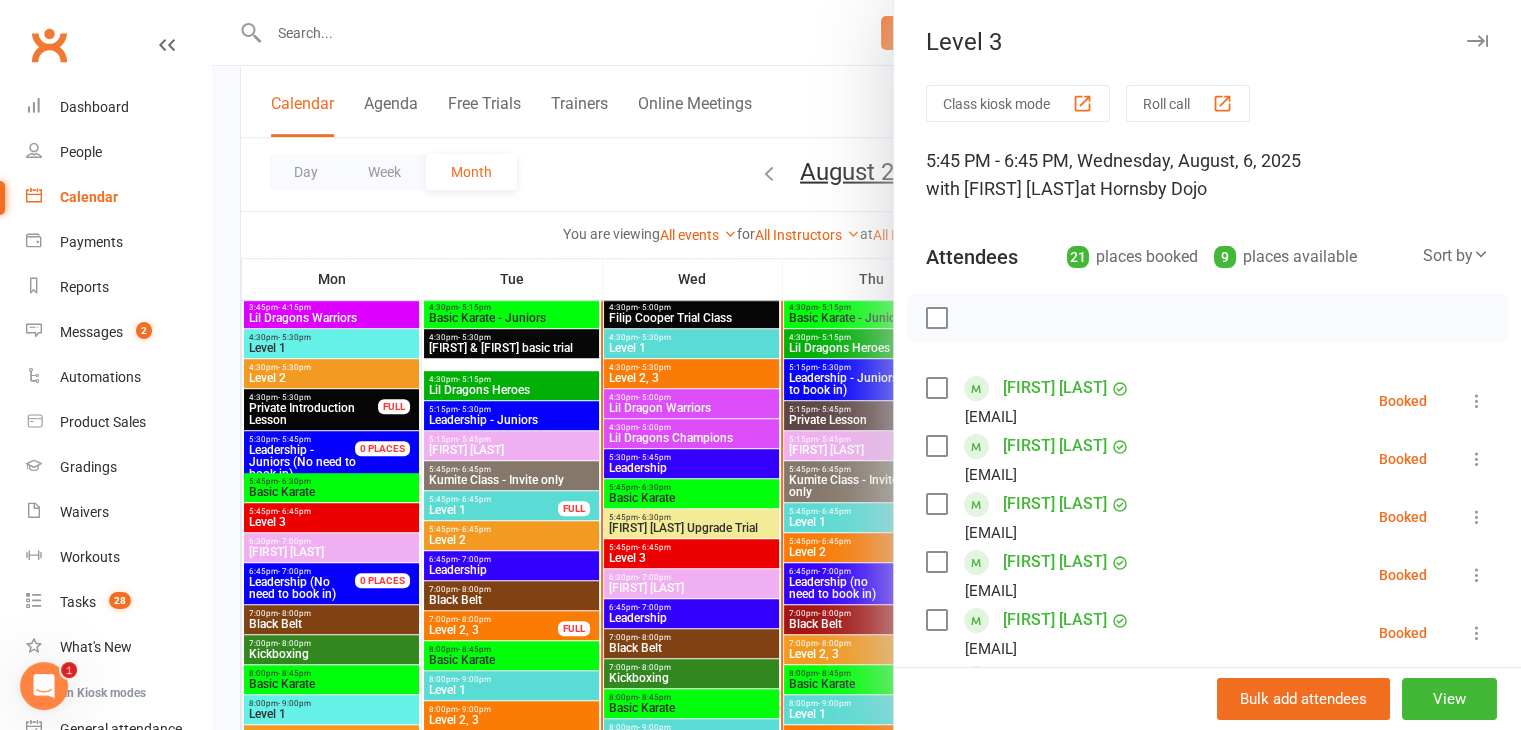 click at bounding box center [866, 365] 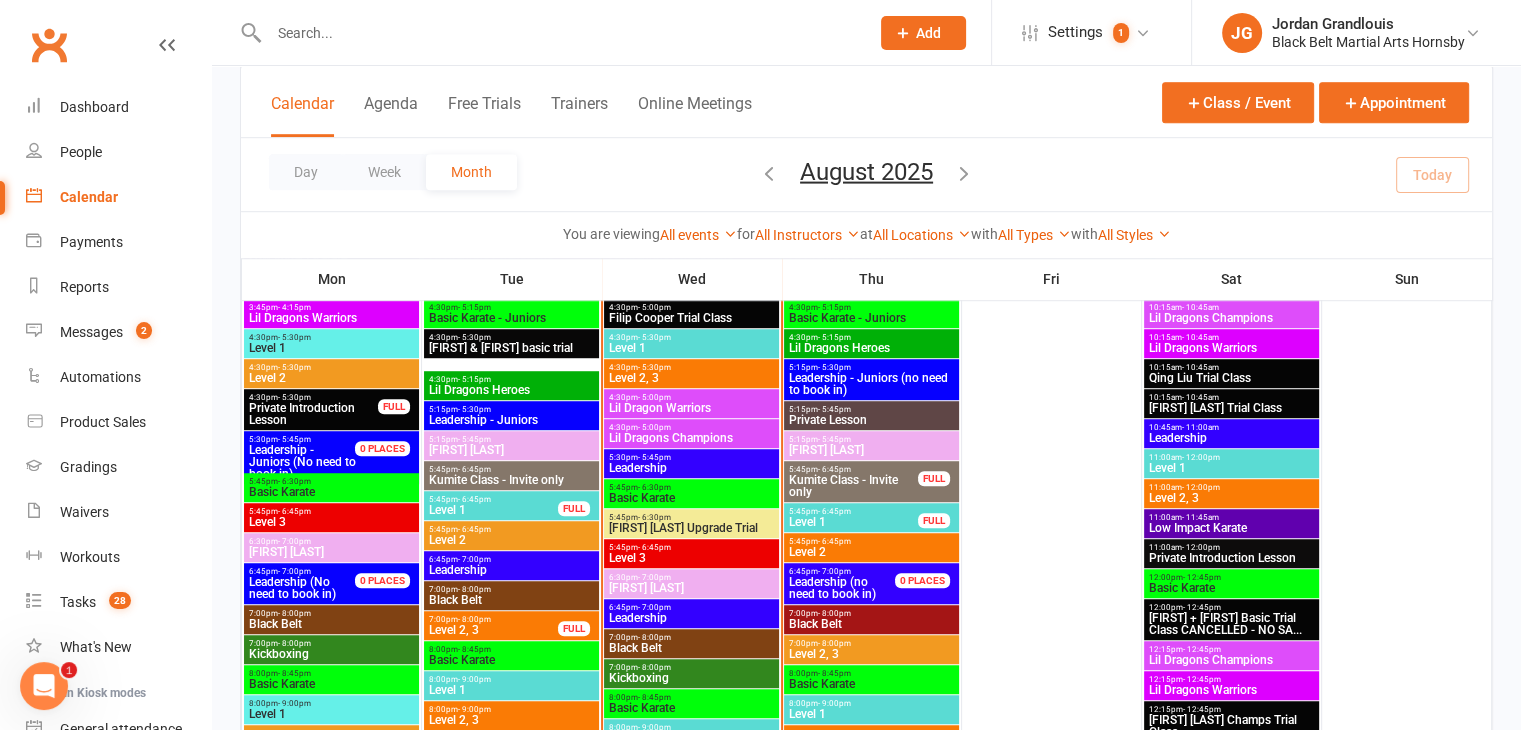 click on "Level 2" at bounding box center (511, 540) 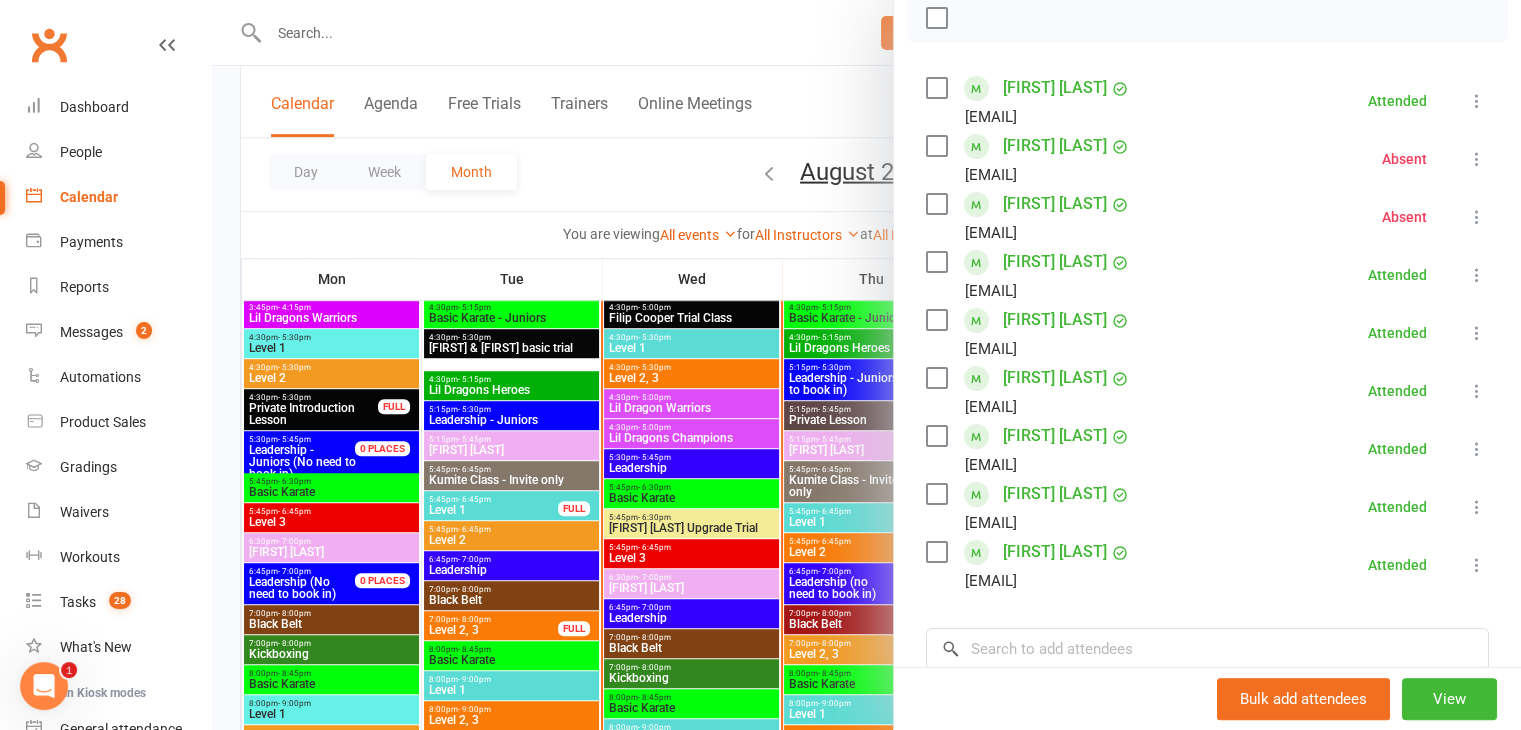 scroll, scrollTop: 307, scrollLeft: 0, axis: vertical 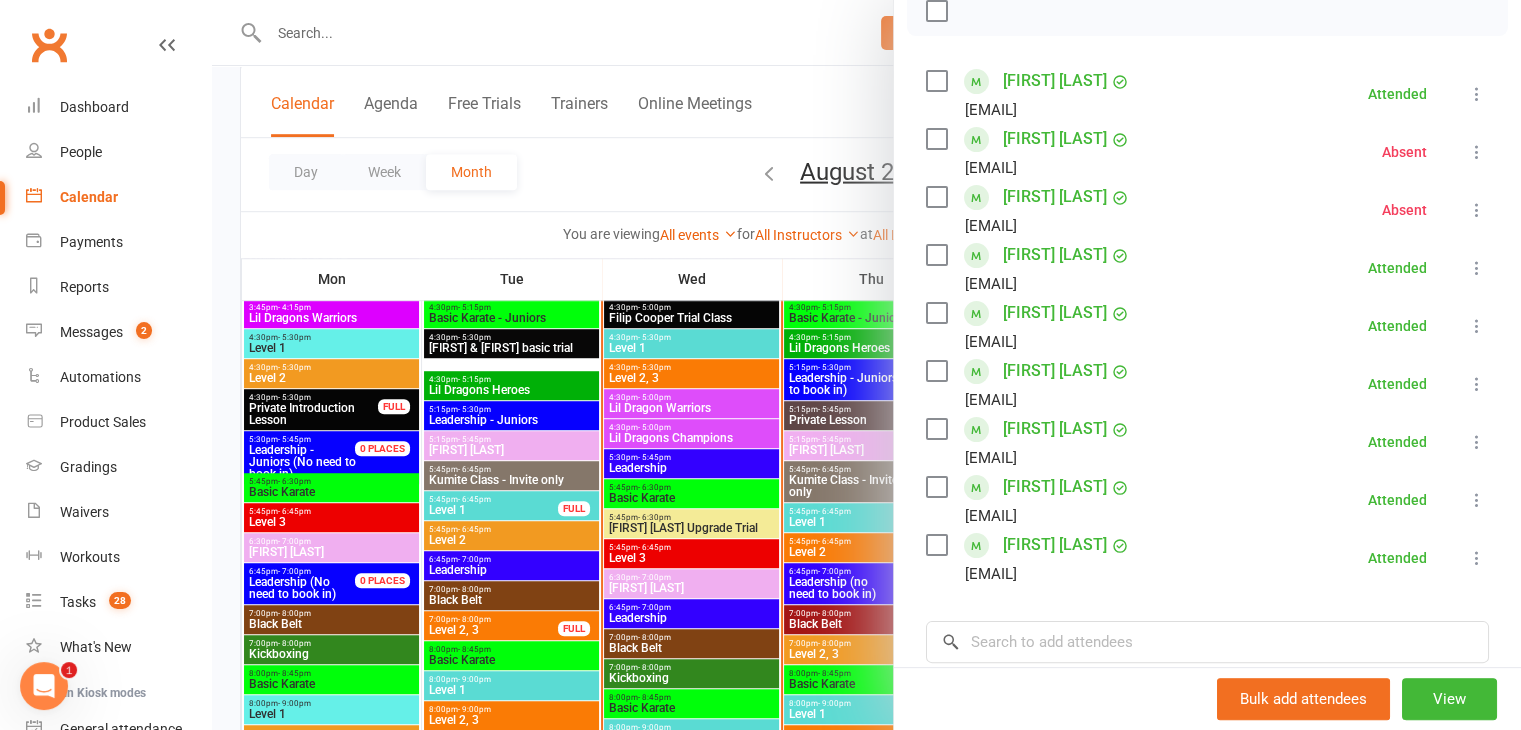 click at bounding box center (866, 365) 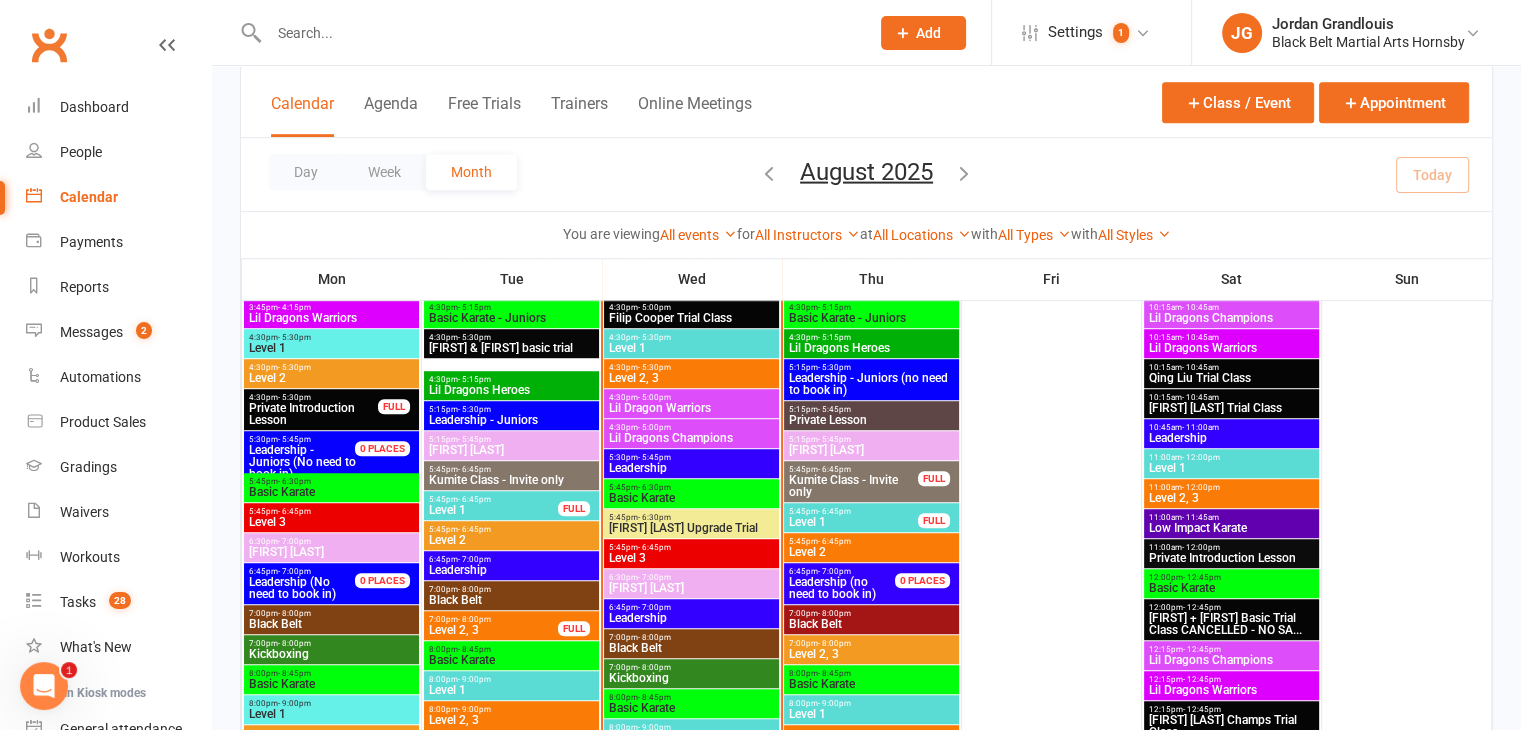 click on "5:45pm  - 6:45pm" at bounding box center [493, 499] 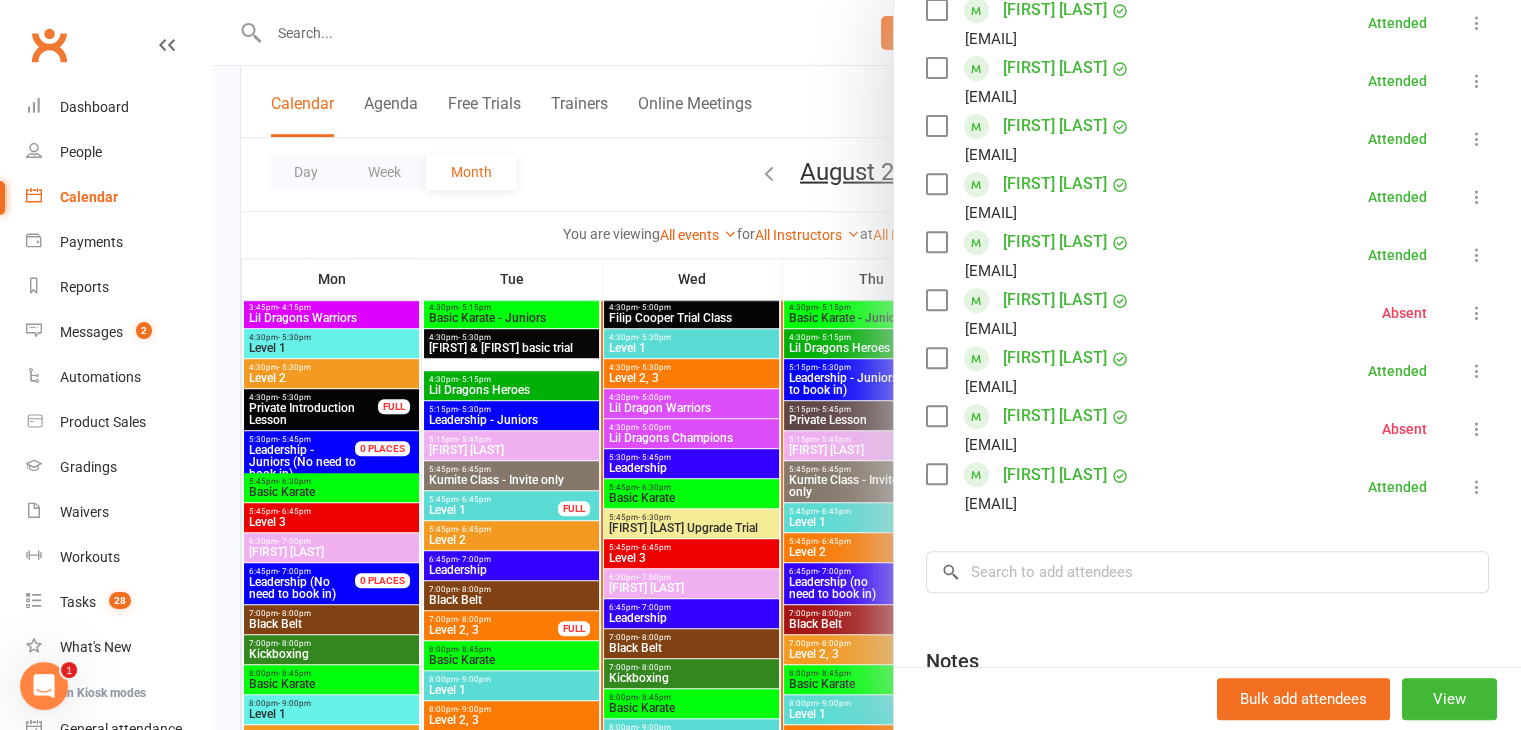 scroll, scrollTop: 784, scrollLeft: 0, axis: vertical 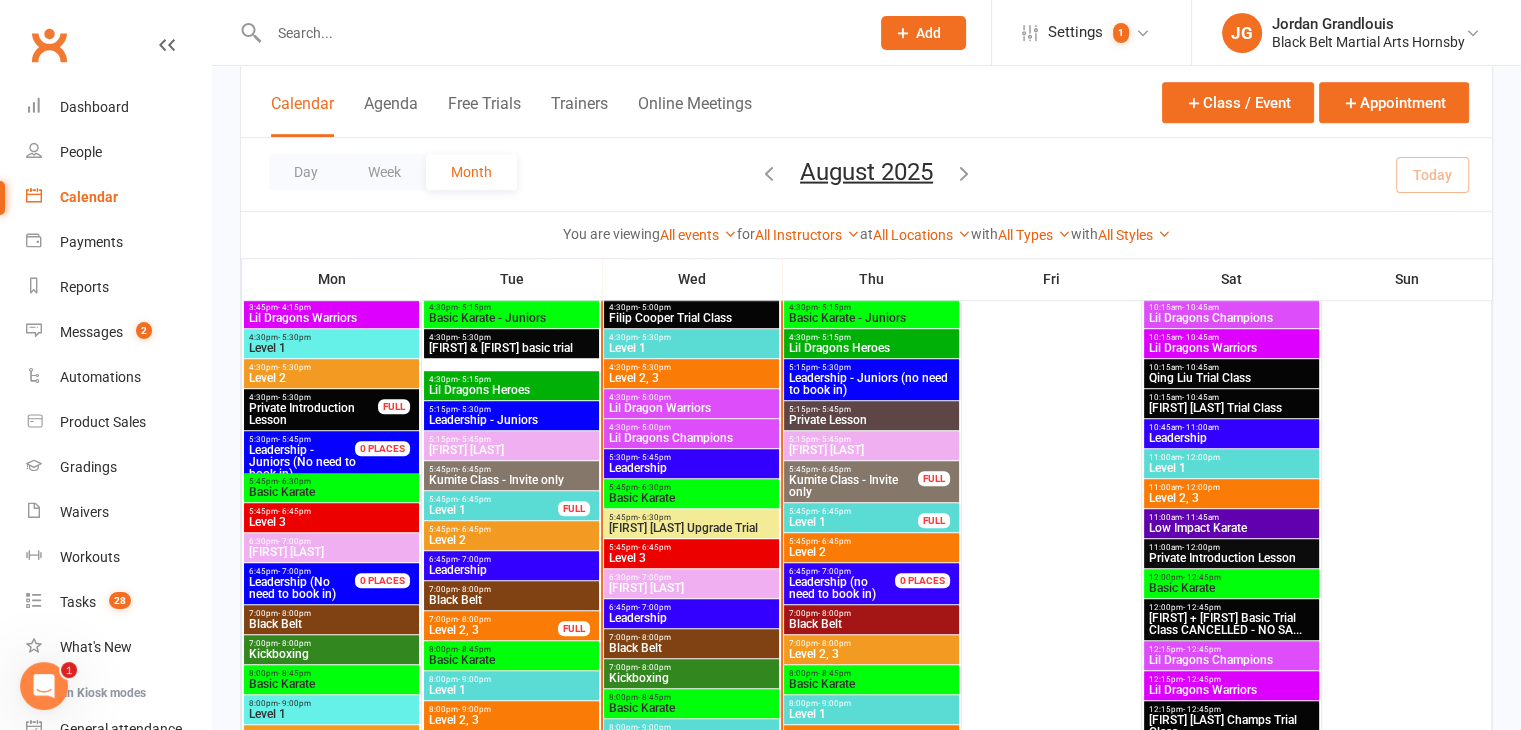 click on "Level 2, 3" at bounding box center [493, 630] 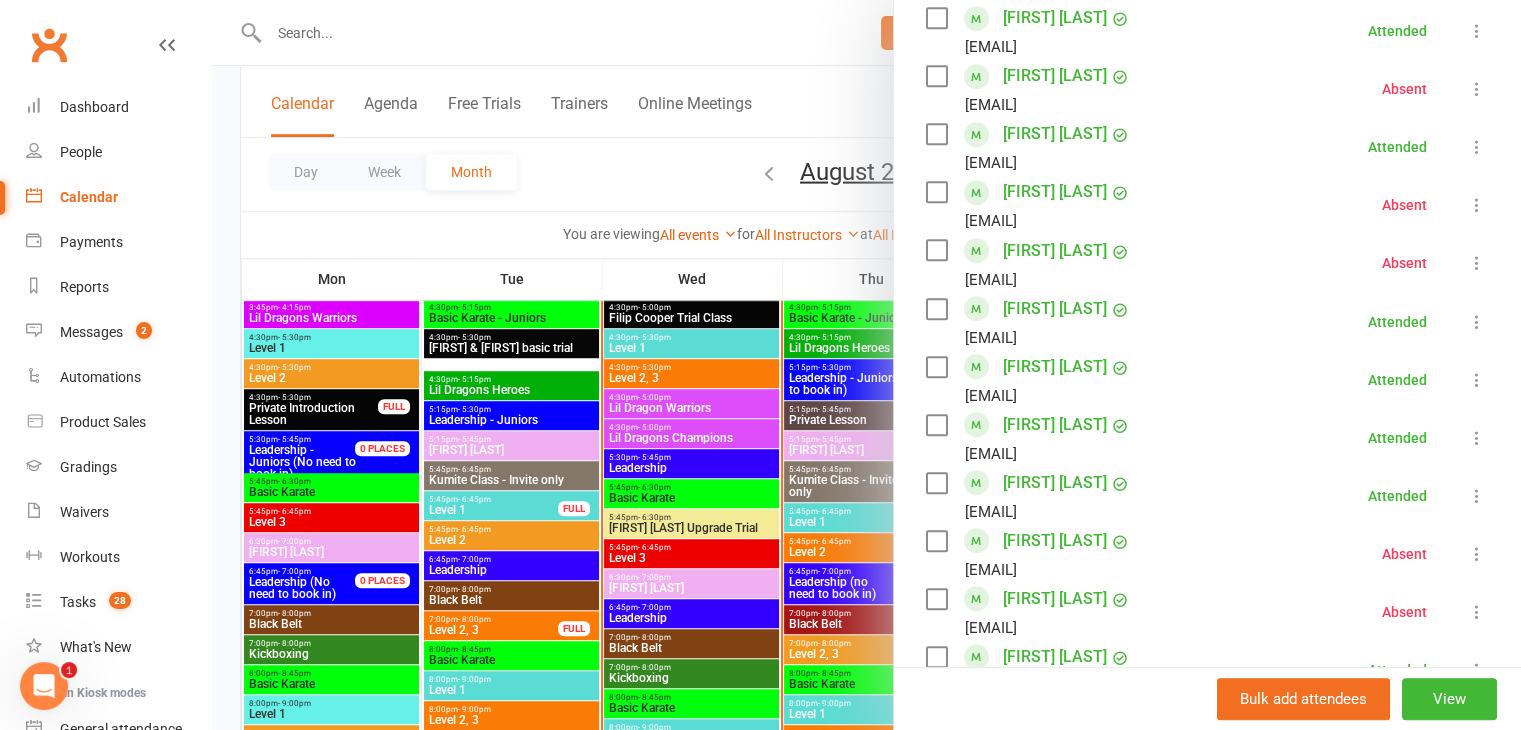 scroll, scrollTop: 984, scrollLeft: 0, axis: vertical 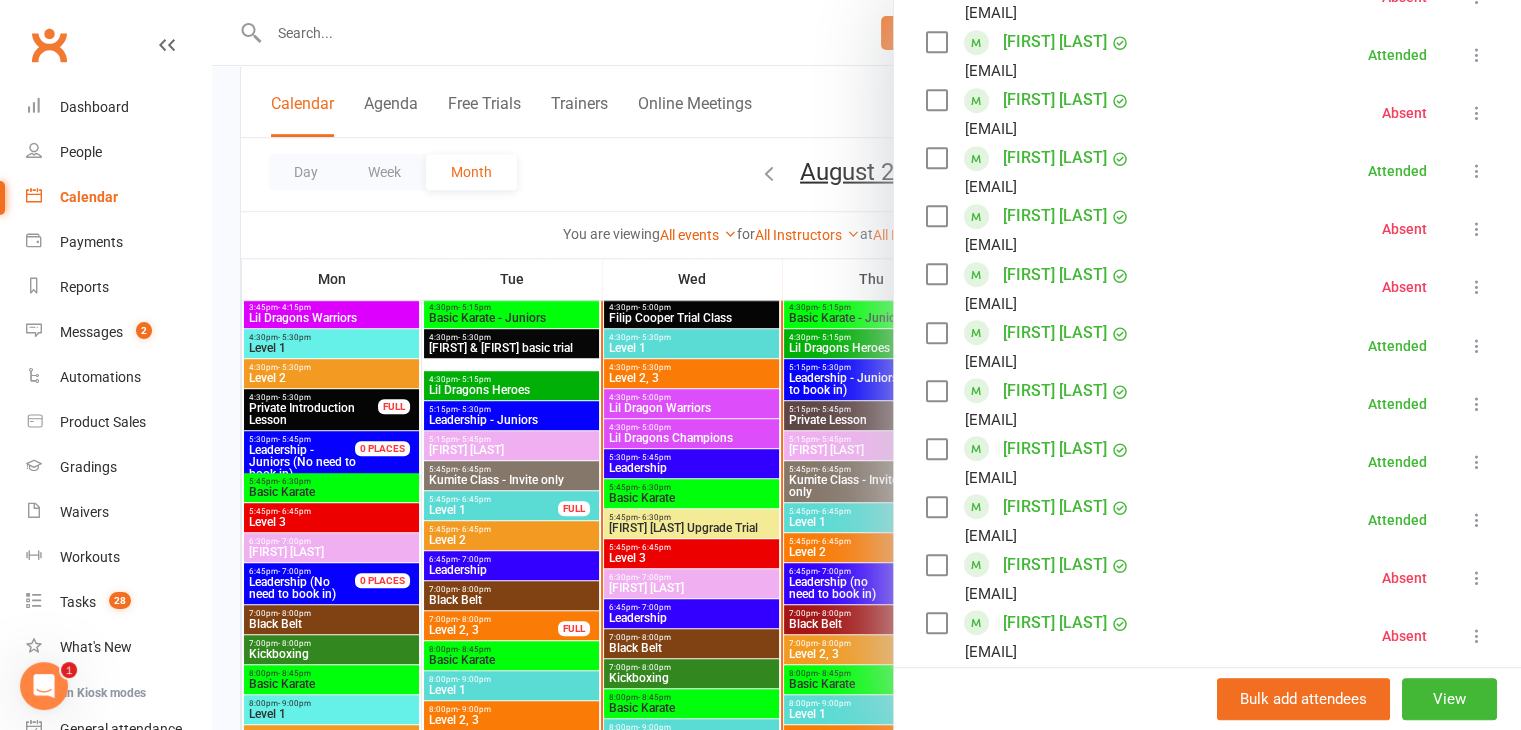 click at bounding box center (866, 365) 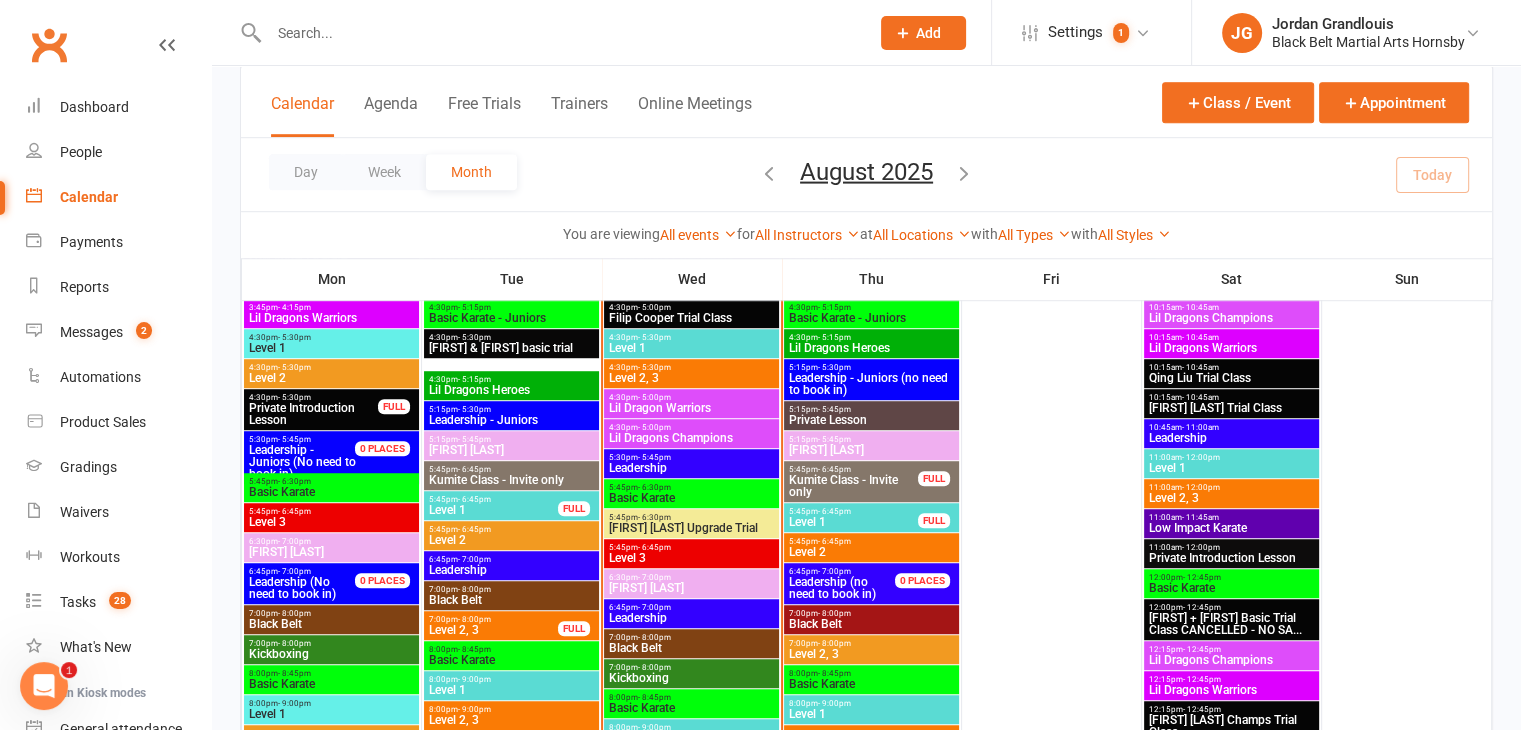 click on "Level 3" at bounding box center (691, 558) 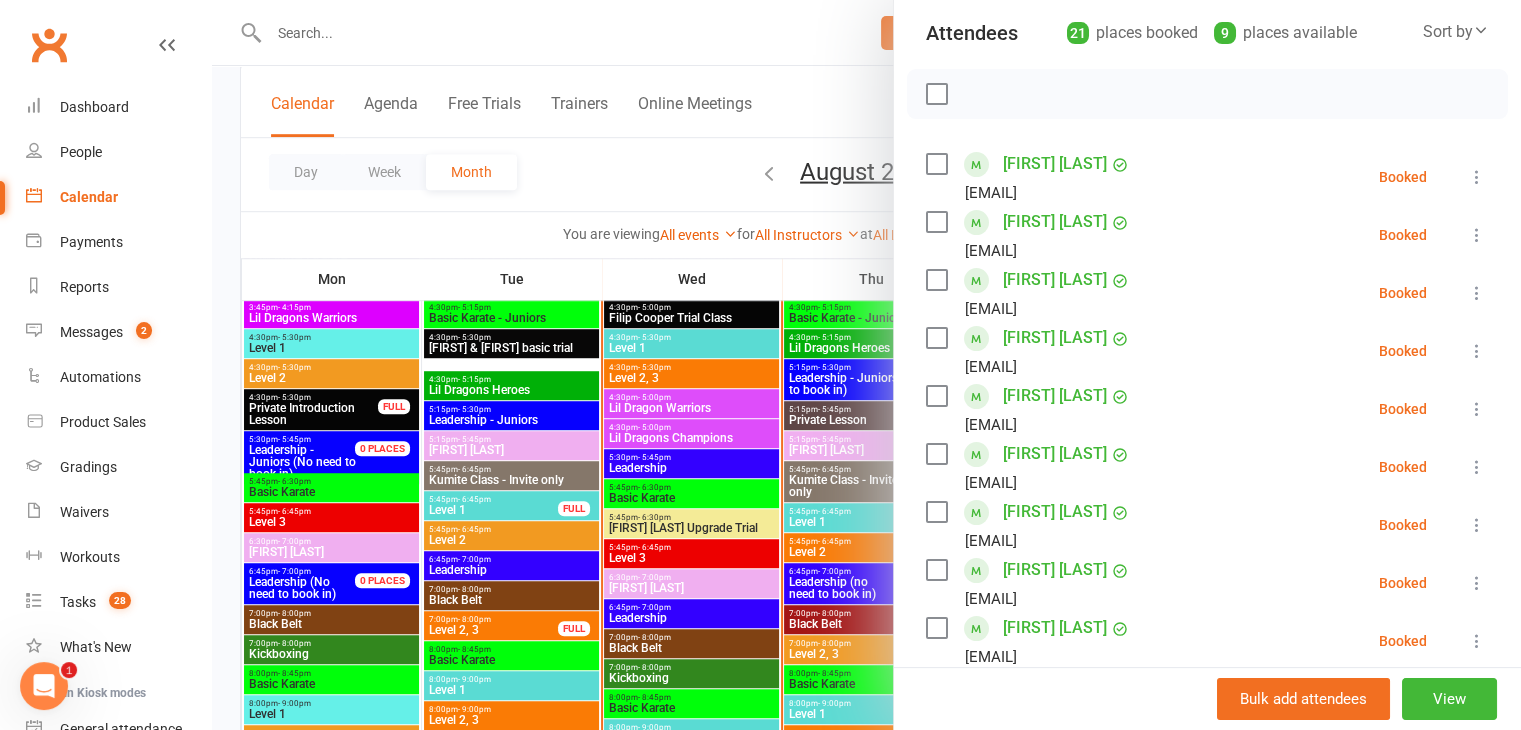 scroll, scrollTop: 224, scrollLeft: 0, axis: vertical 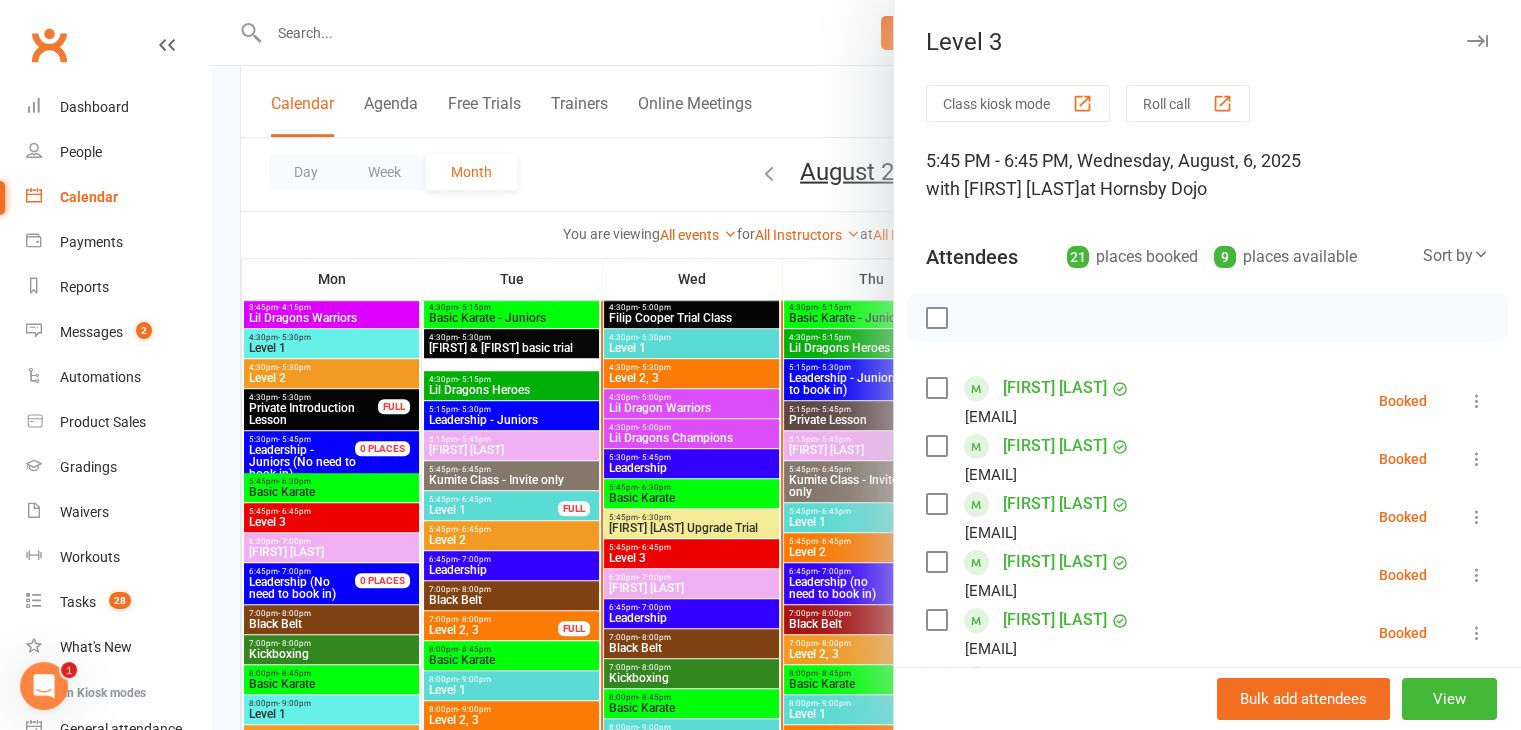 click at bounding box center (866, 365) 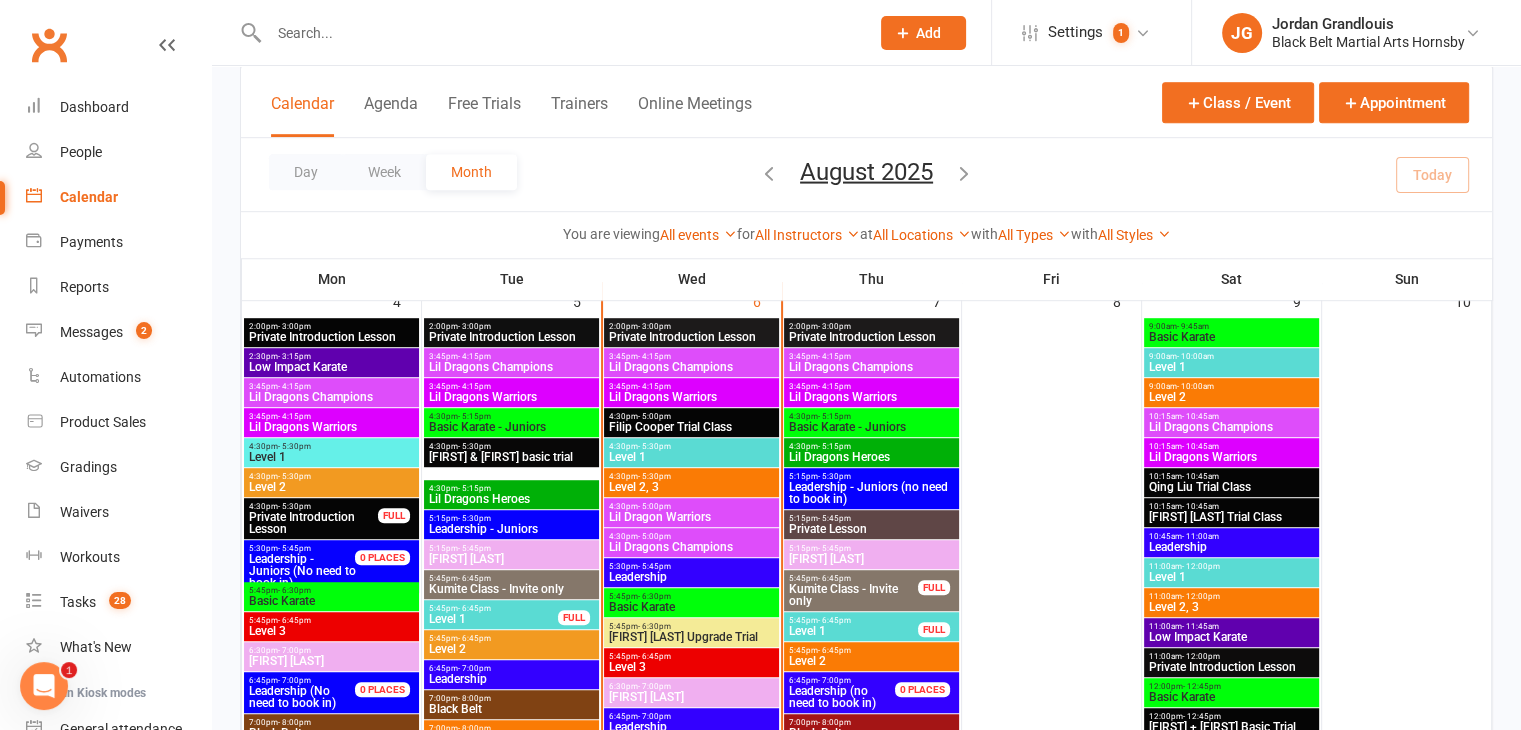 scroll, scrollTop: 1188, scrollLeft: 0, axis: vertical 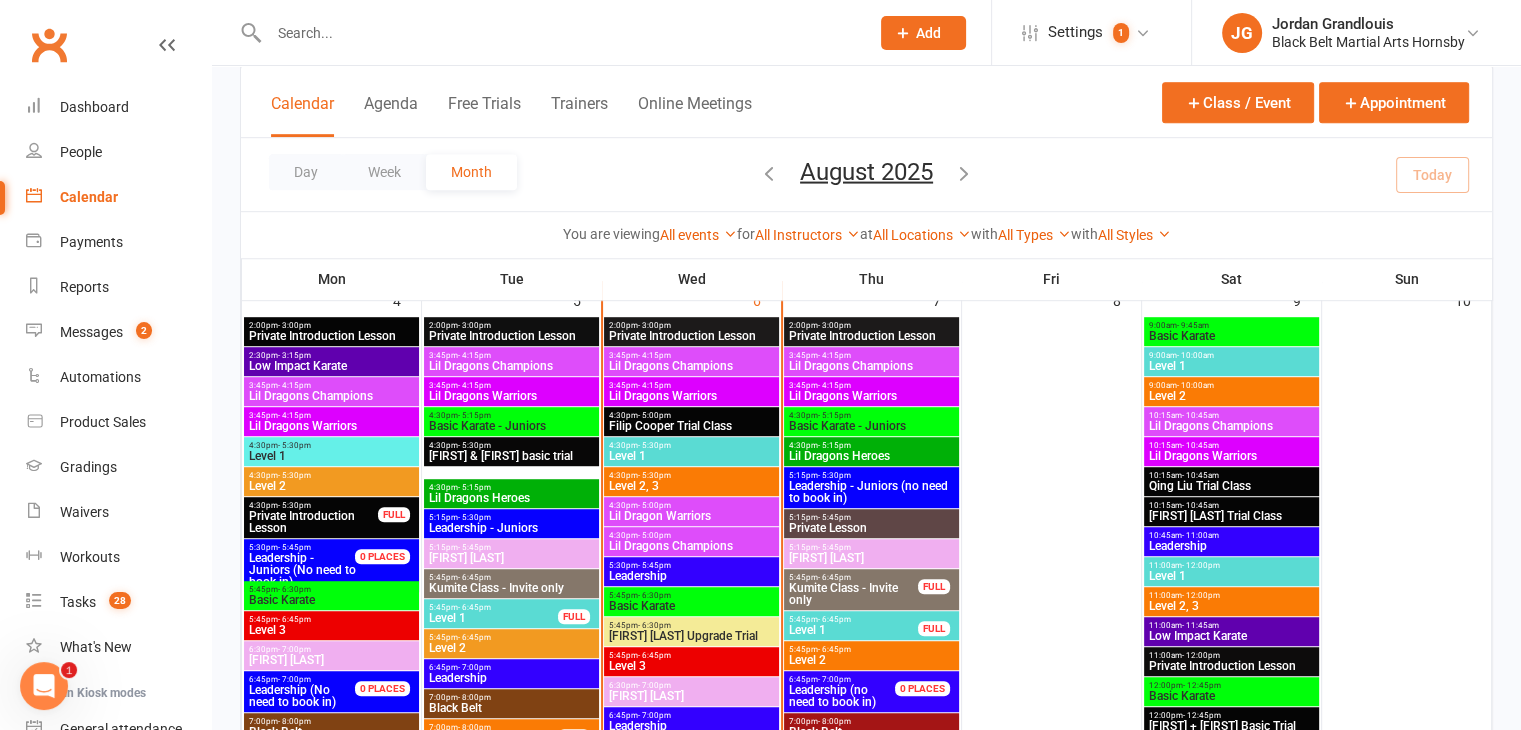 click on "Lil Dragons Champions" at bounding box center [691, 366] 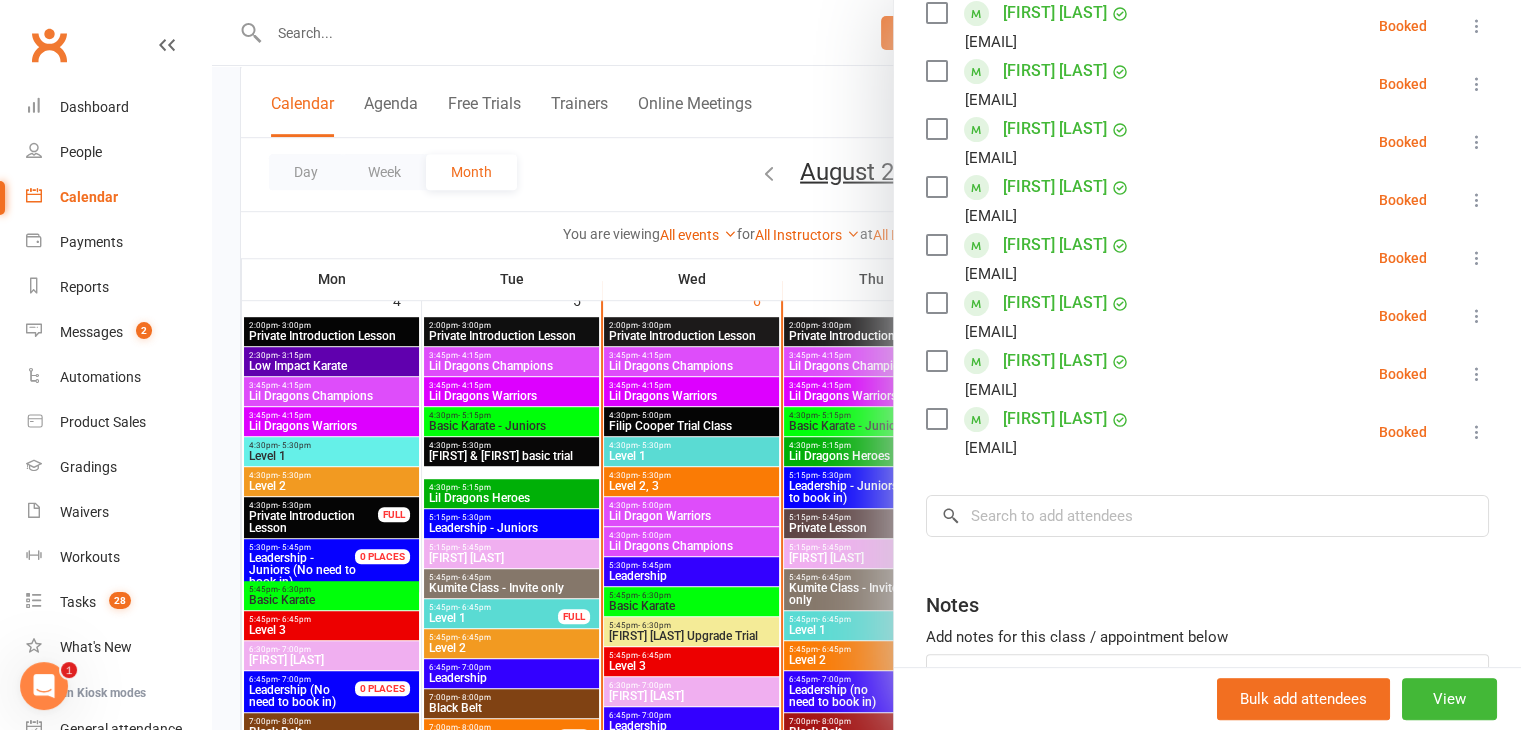 scroll, scrollTop: 454, scrollLeft: 0, axis: vertical 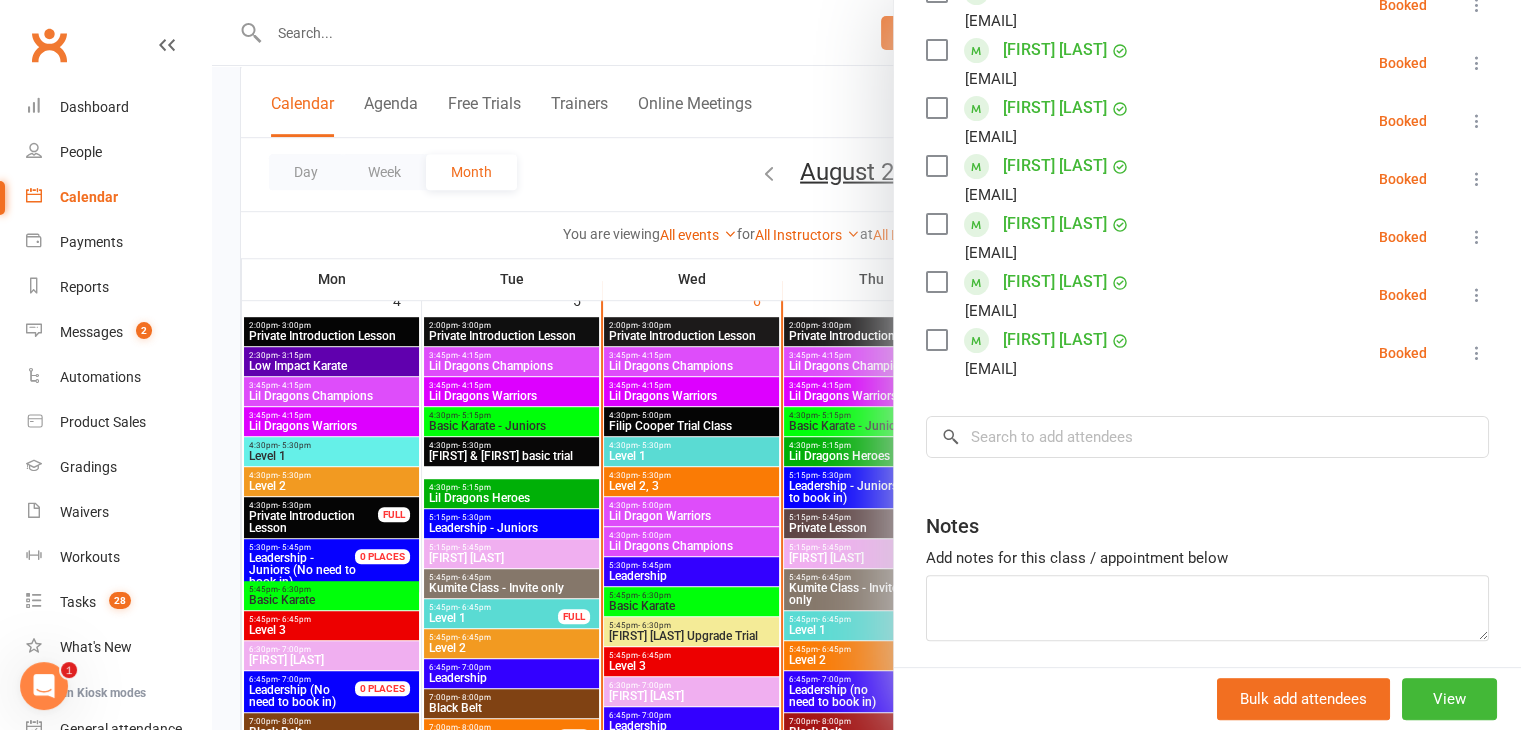 click at bounding box center [866, 365] 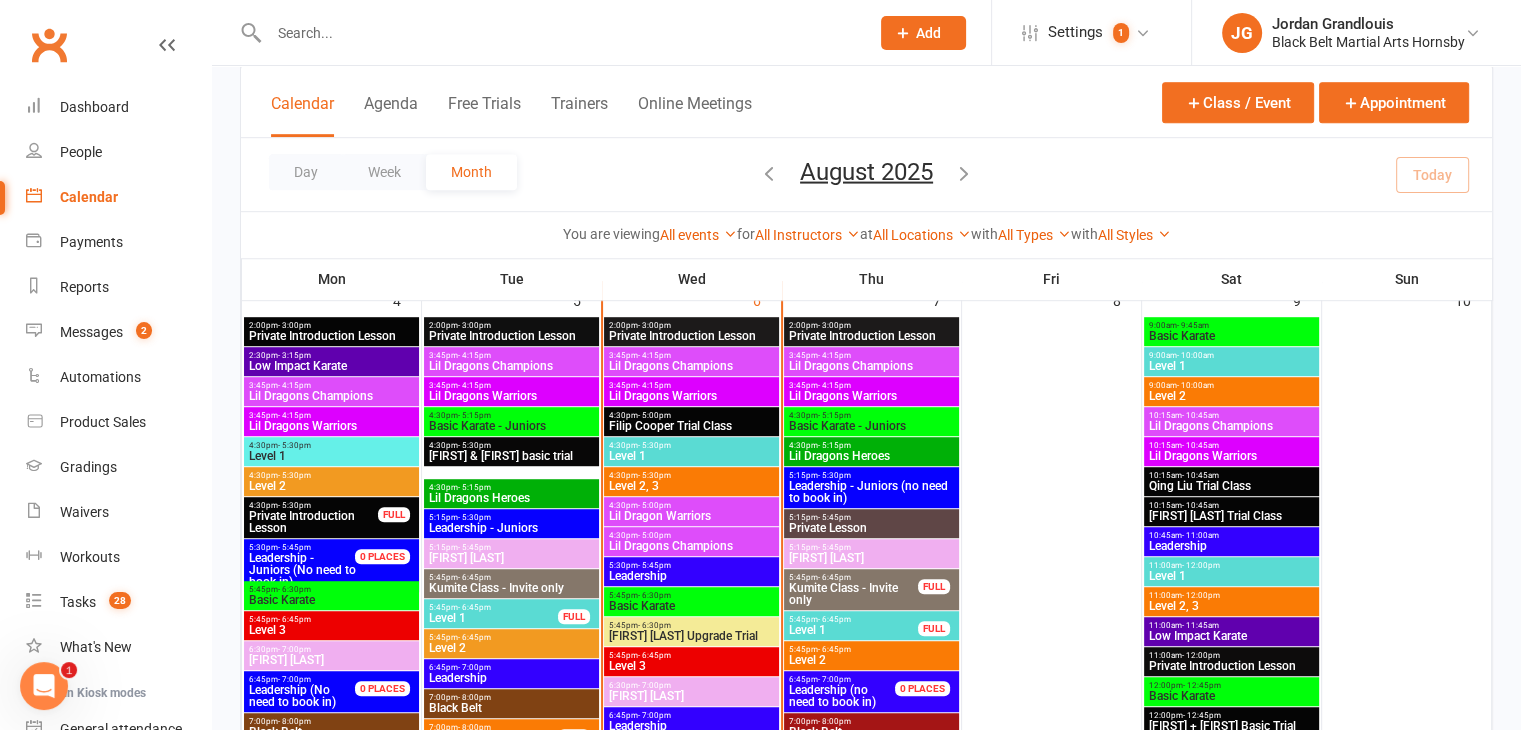click on "Lil Dragons Warriors" at bounding box center [691, 396] 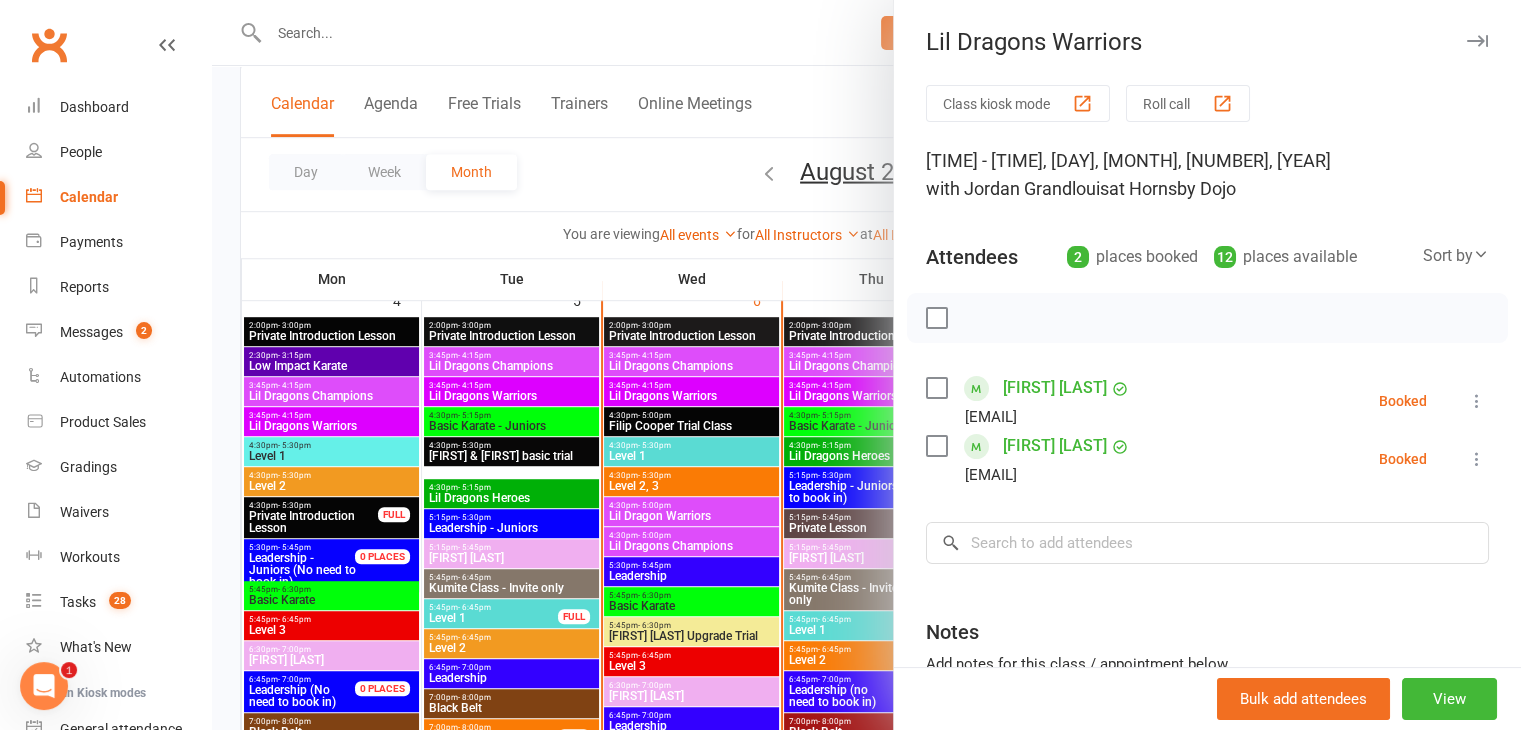 click at bounding box center [866, 365] 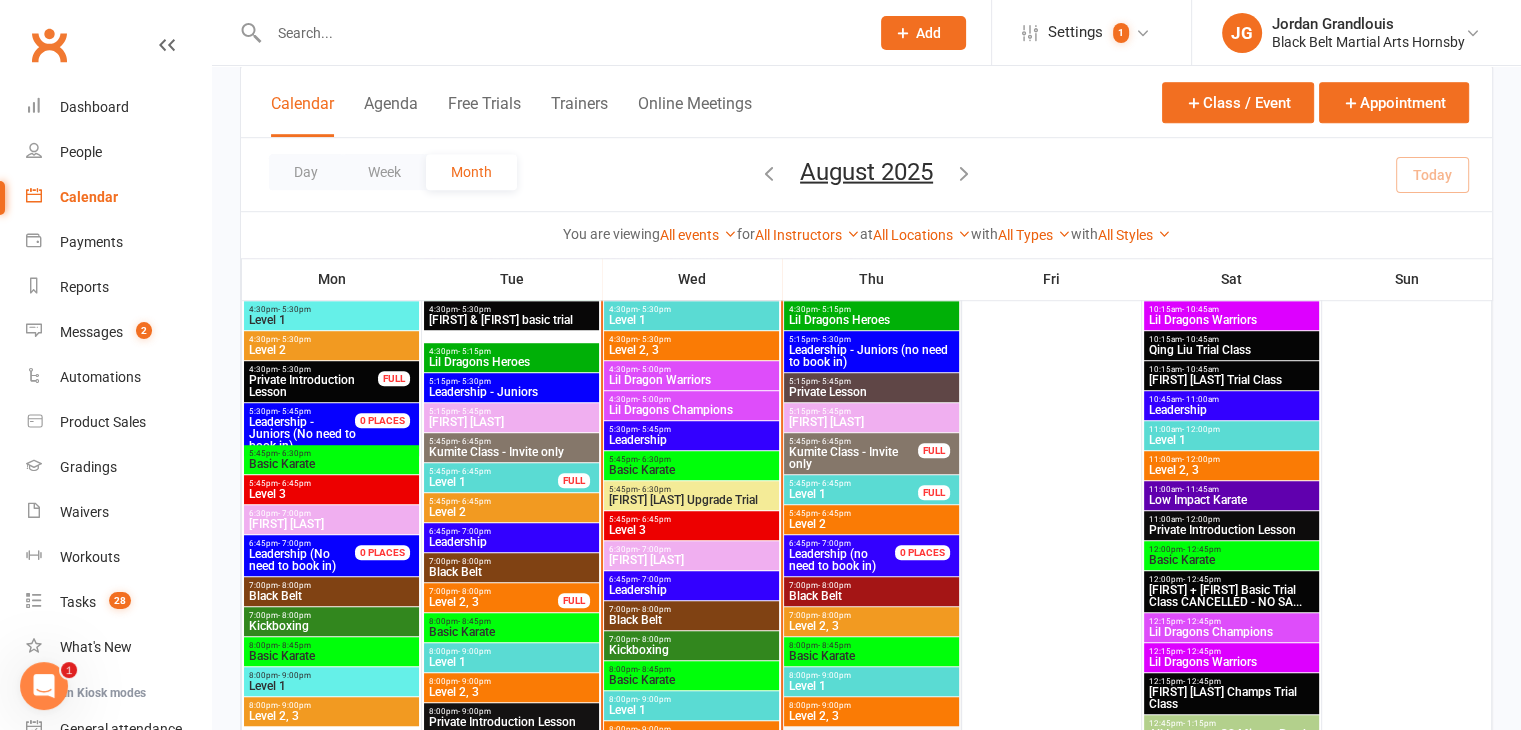 scroll, scrollTop: 1348, scrollLeft: 0, axis: vertical 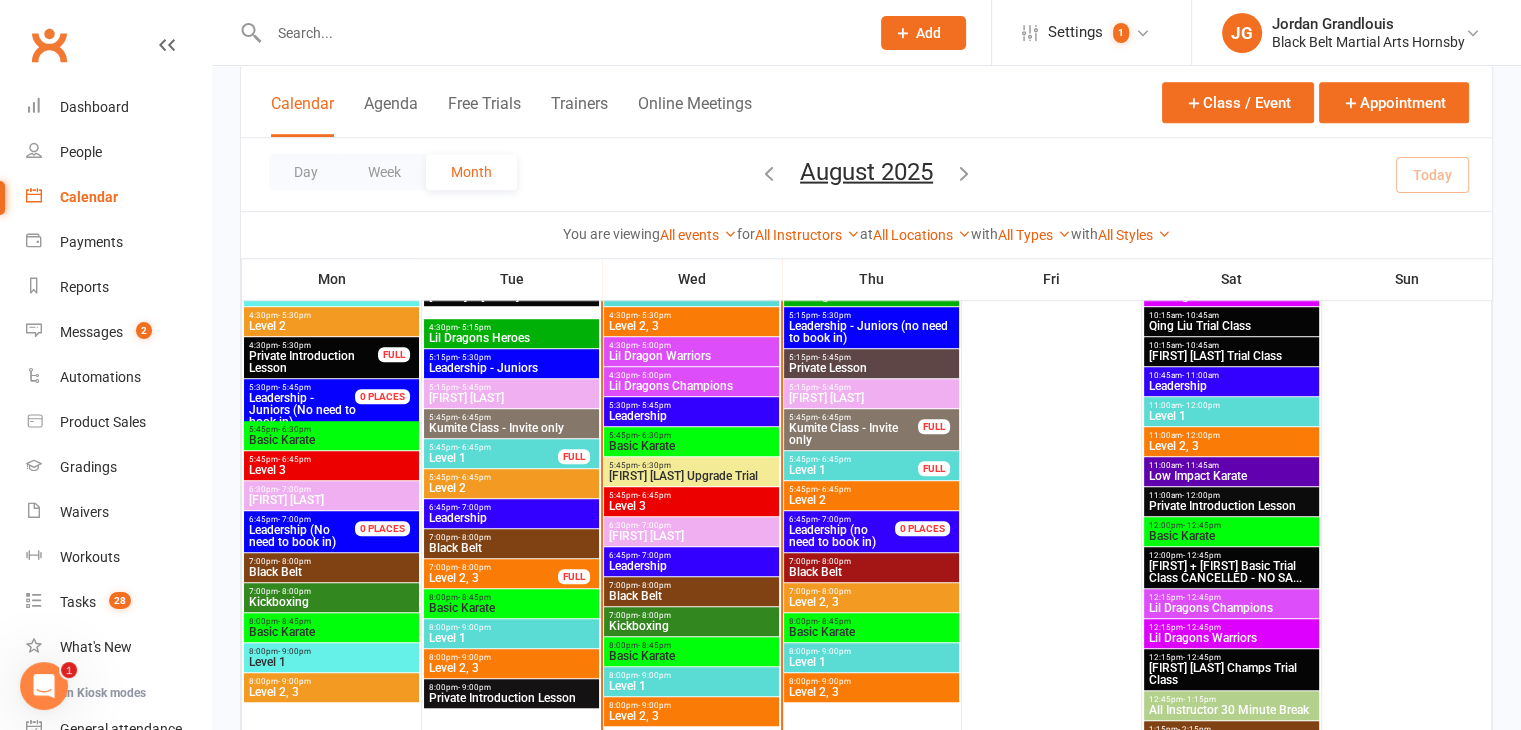 click on "Basic Karate" at bounding box center (691, 656) 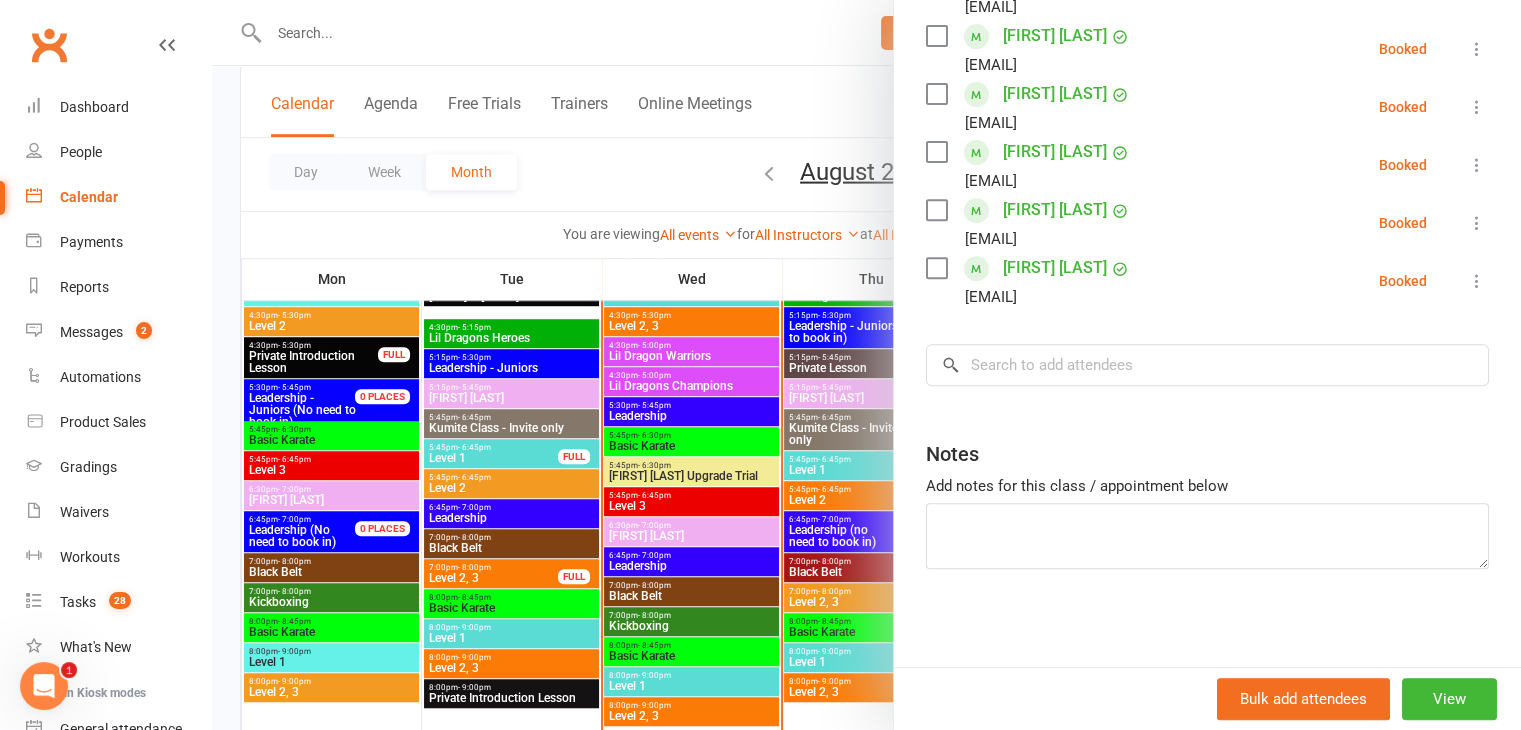 scroll, scrollTop: 757, scrollLeft: 0, axis: vertical 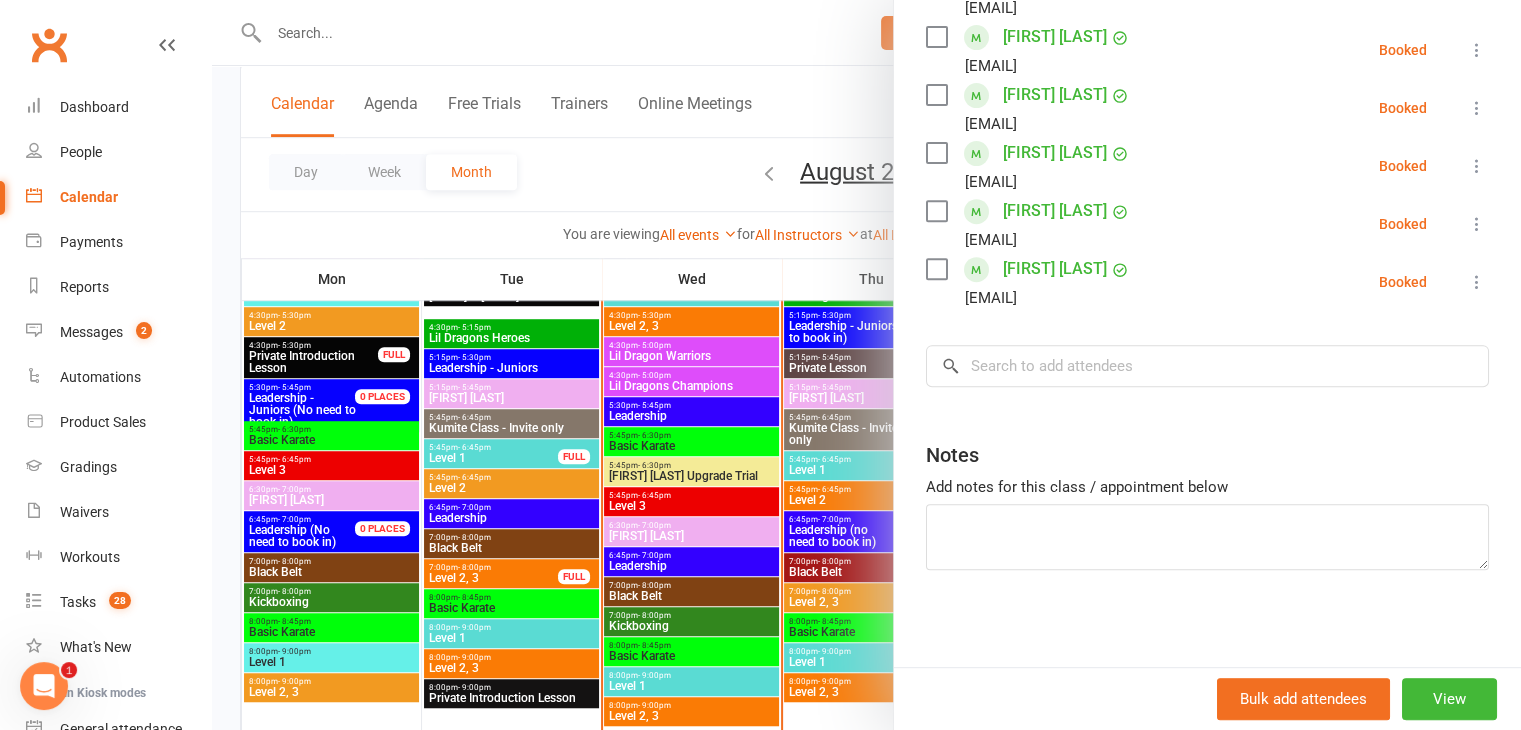 click at bounding box center [866, 365] 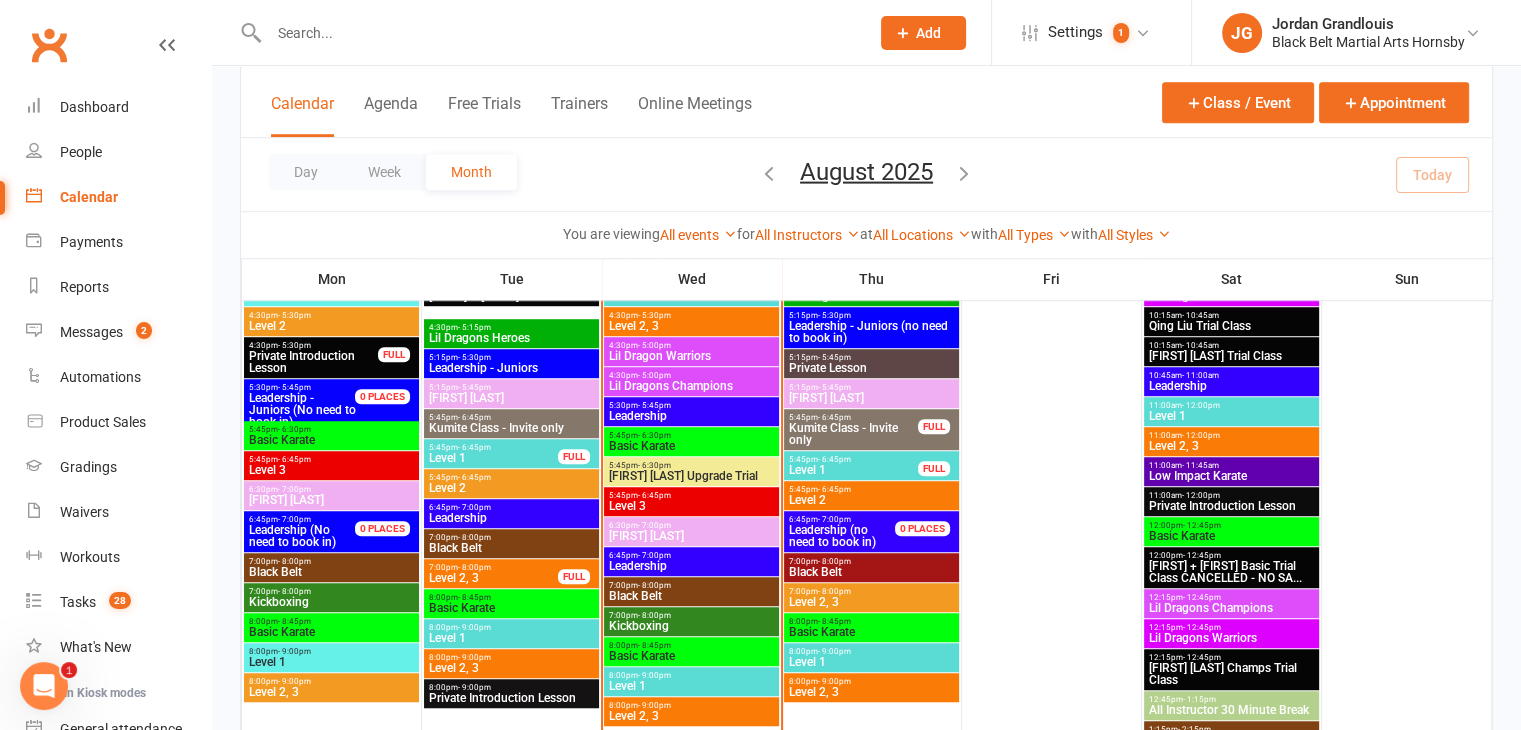 scroll, scrollTop: 1475, scrollLeft: 0, axis: vertical 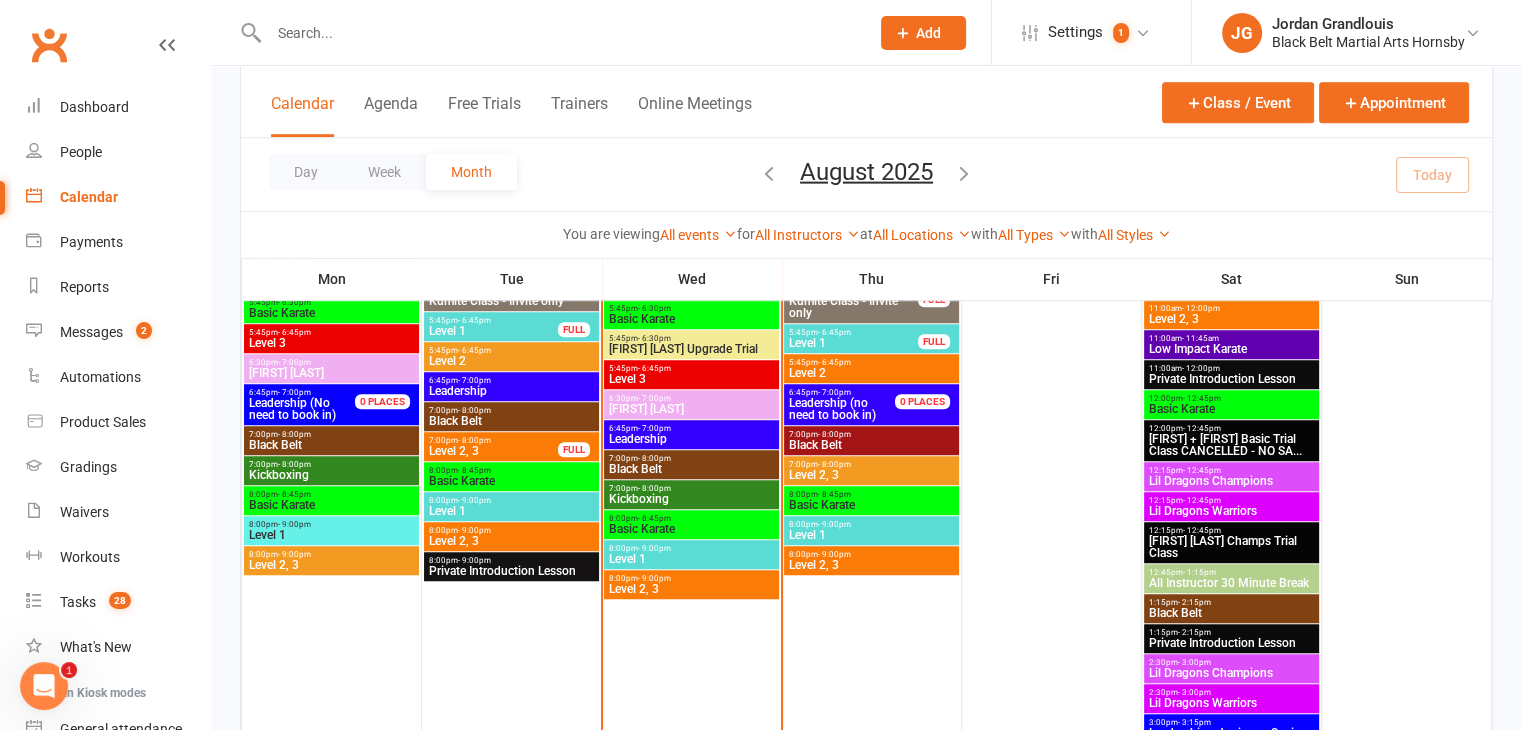 click on "Level 1" at bounding box center [691, 559] 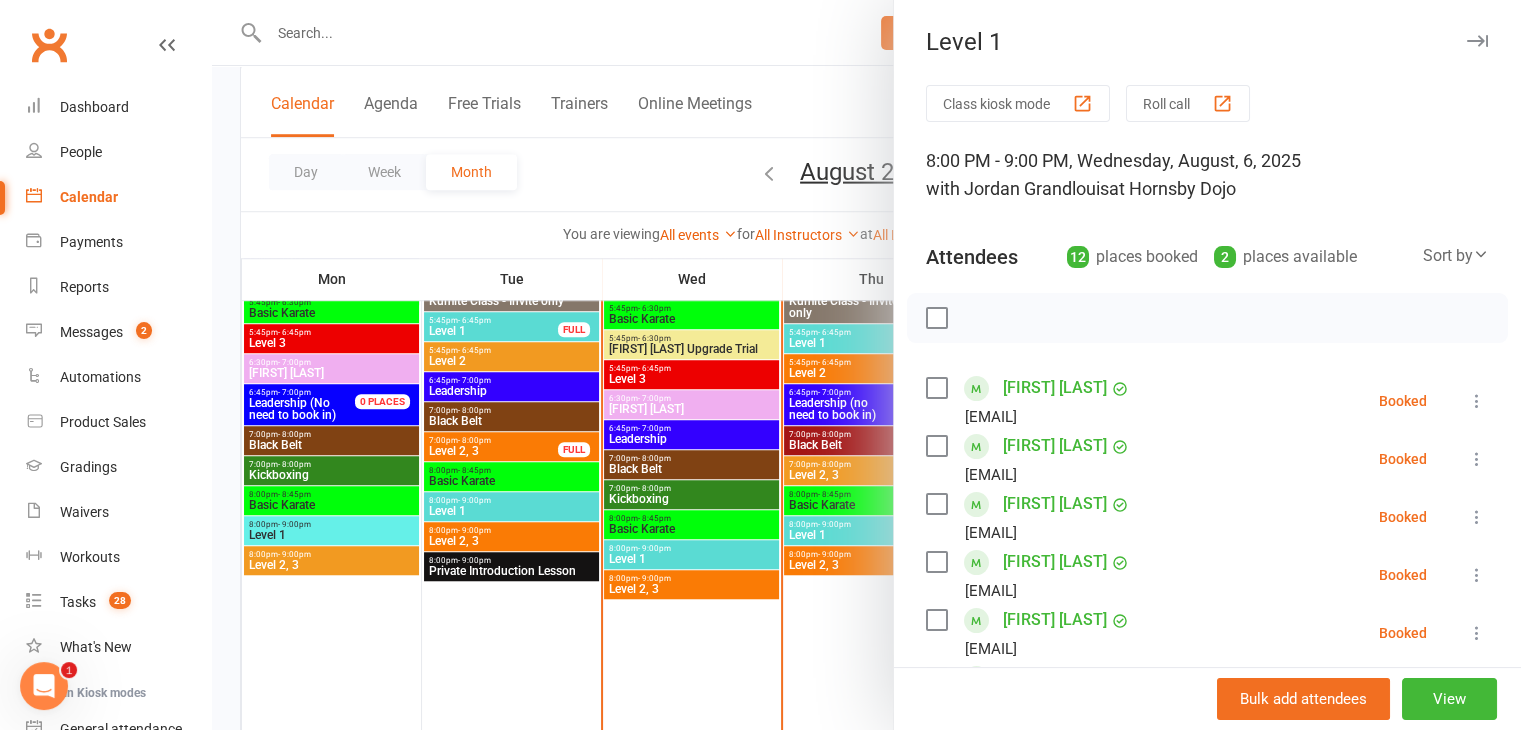 click at bounding box center [866, 365] 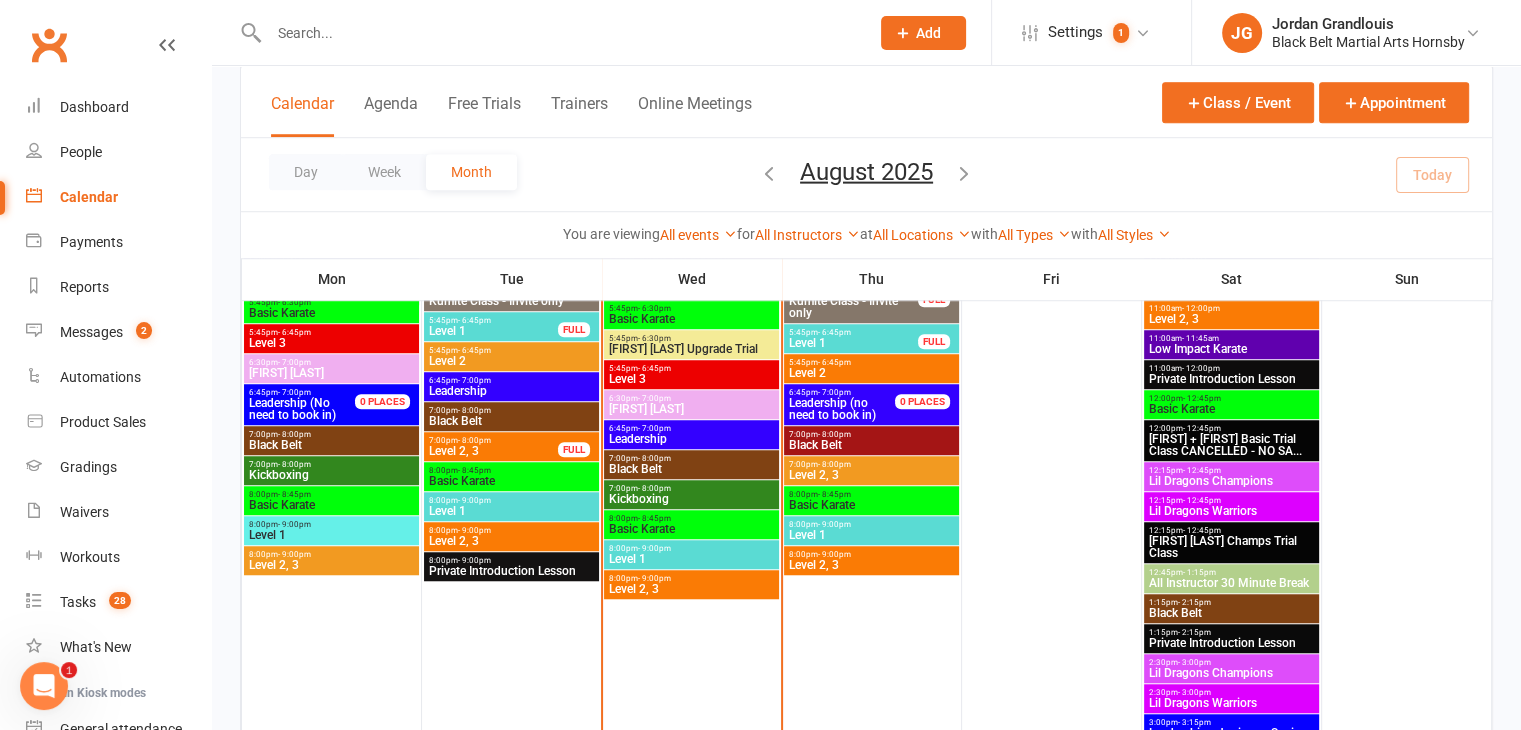 click on "Level 2, 3" at bounding box center [691, 589] 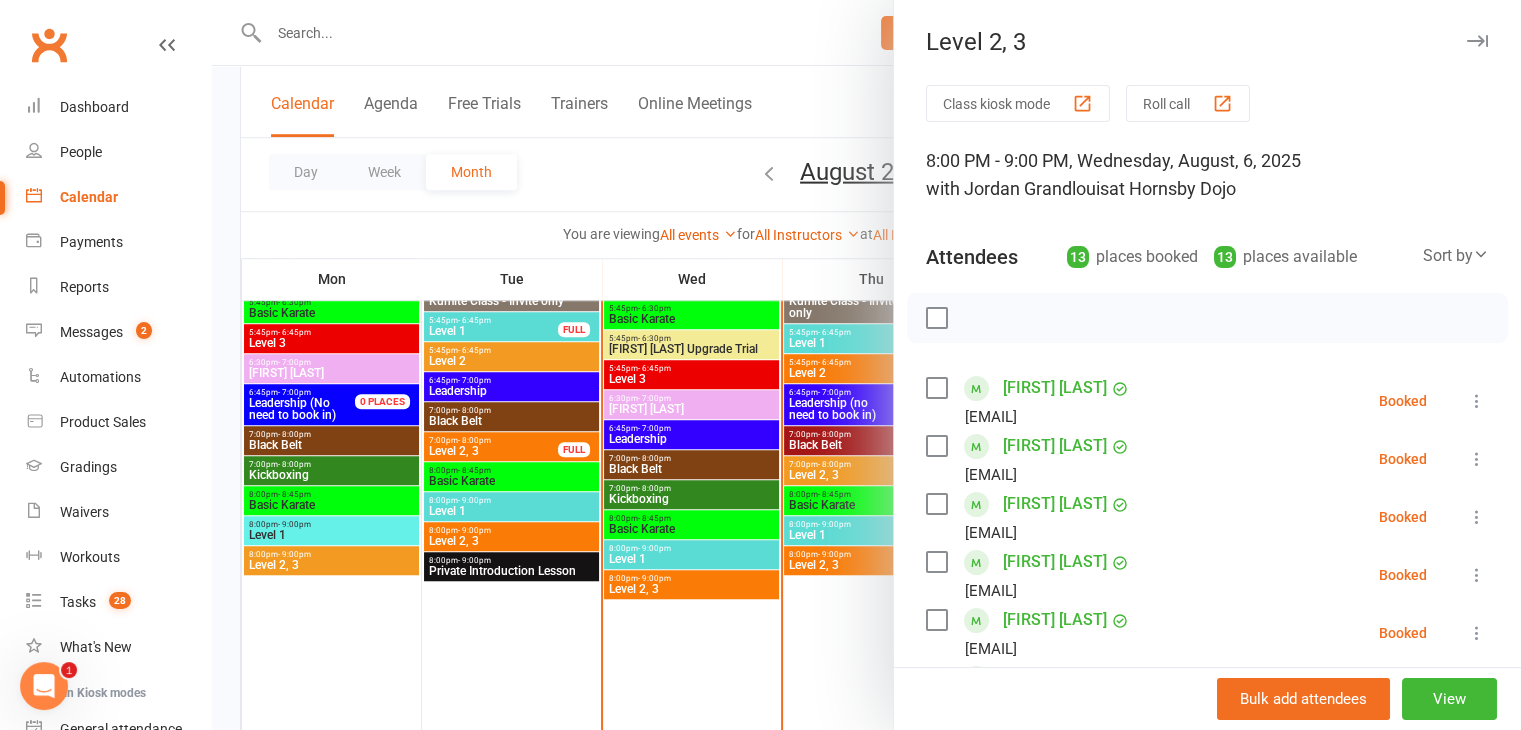 click at bounding box center [866, 365] 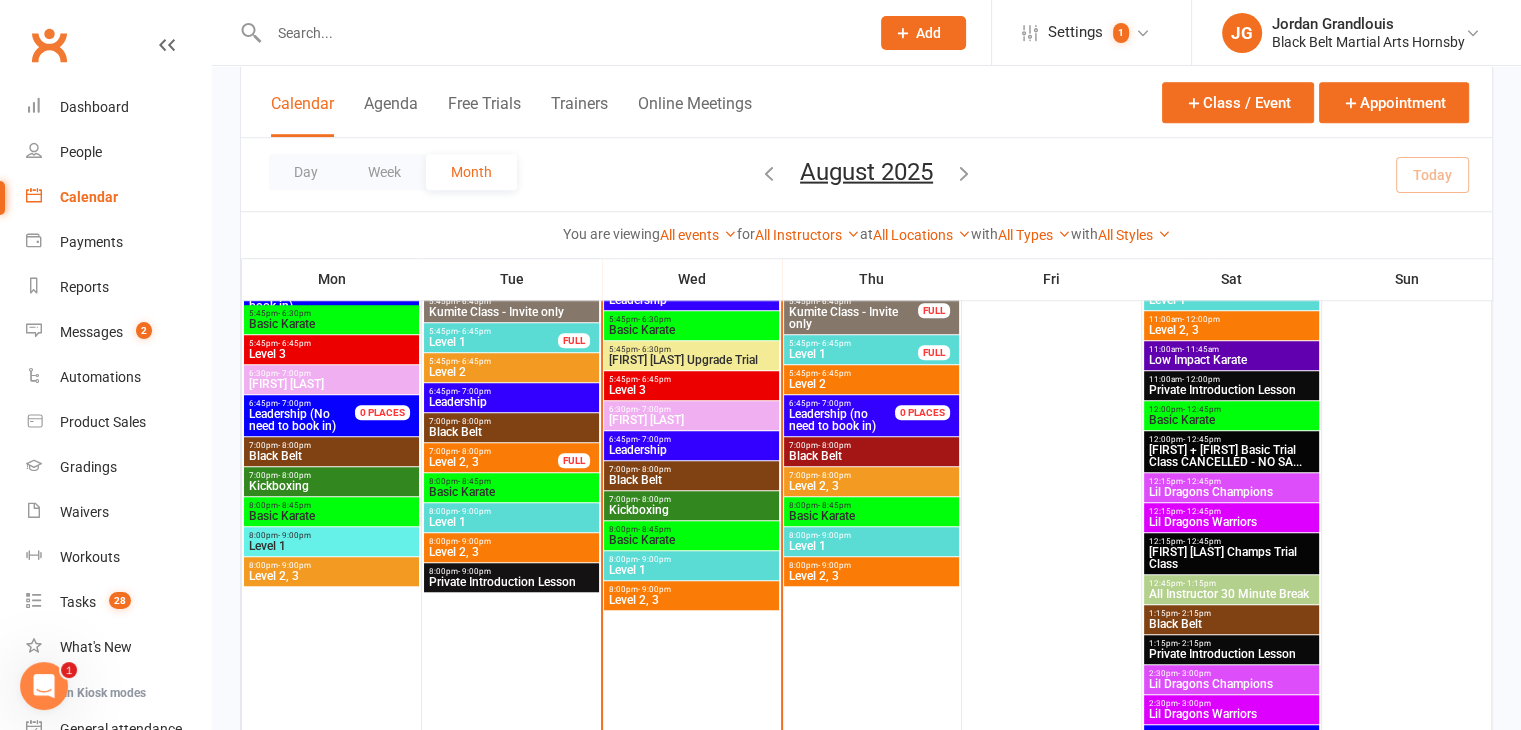 scroll, scrollTop: 1468, scrollLeft: 0, axis: vertical 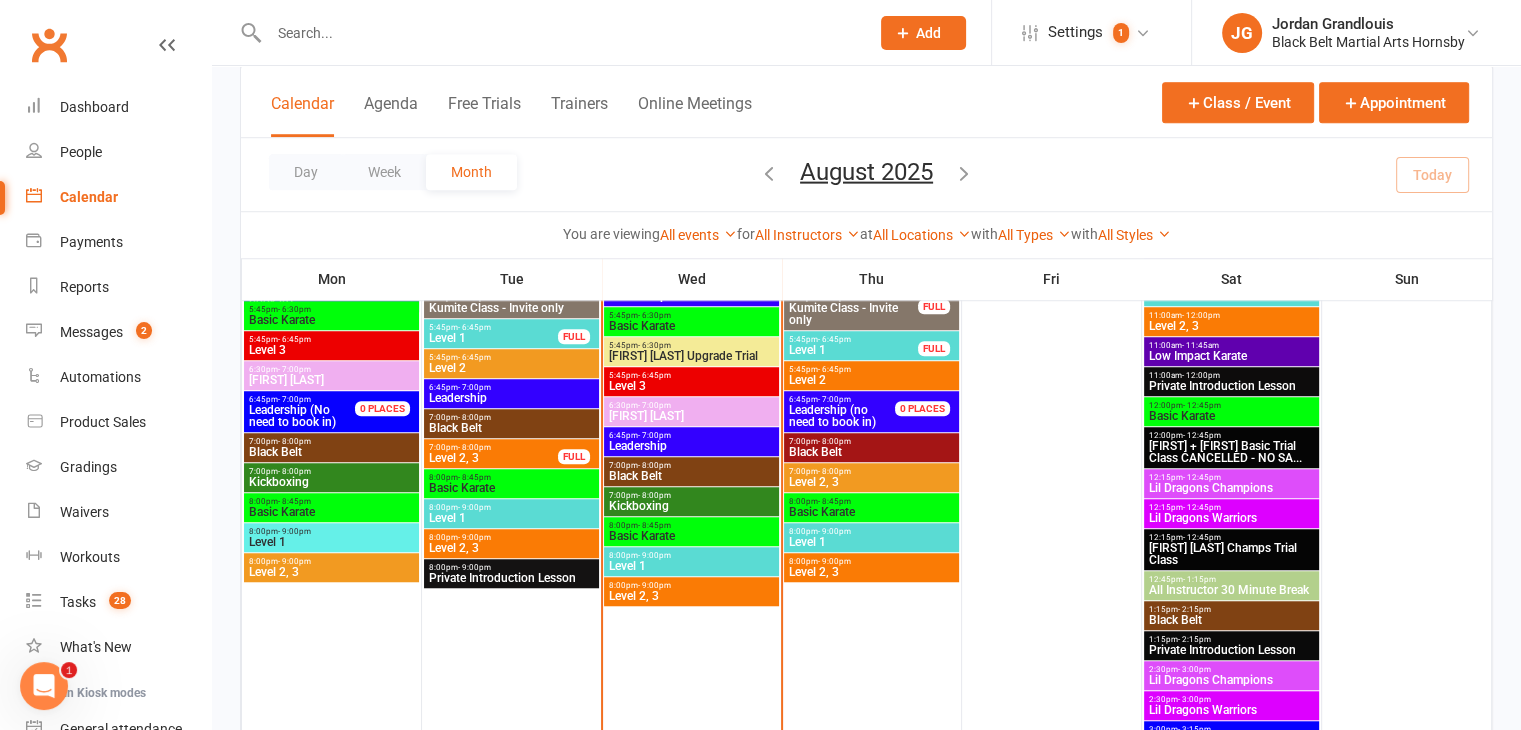 click on "Basic Karate" at bounding box center (691, 536) 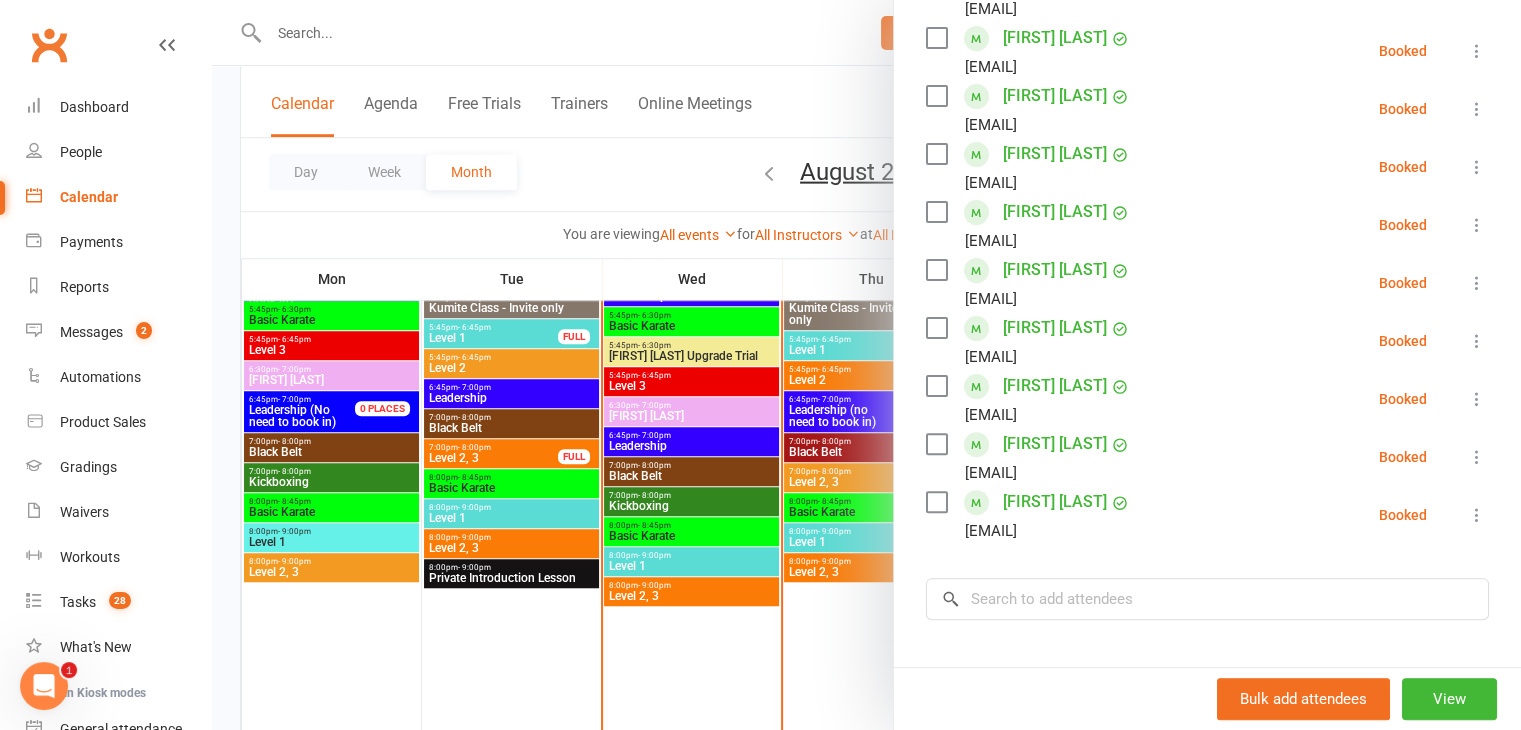 scroll, scrollTop: 526, scrollLeft: 0, axis: vertical 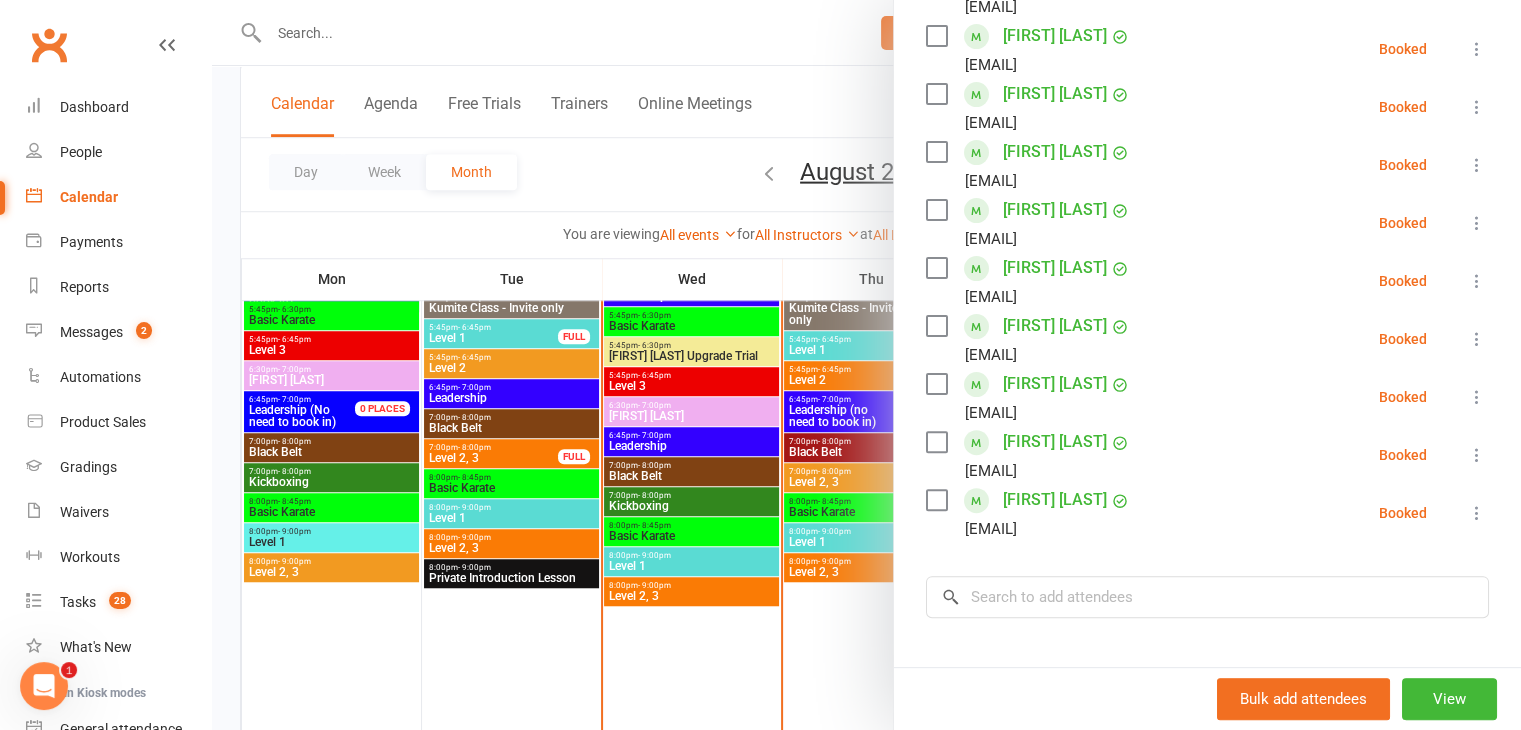 click at bounding box center (866, 365) 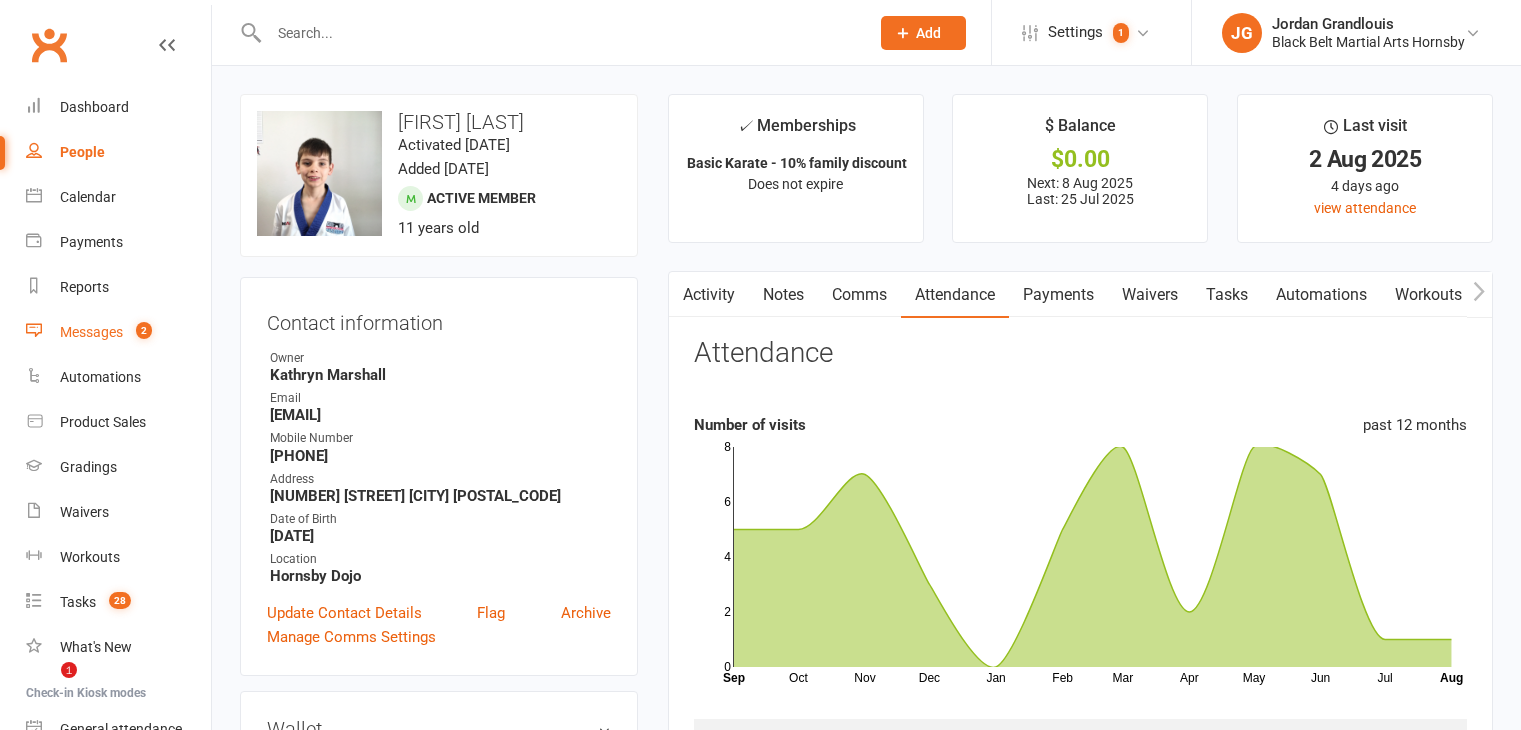 scroll, scrollTop: 0, scrollLeft: 0, axis: both 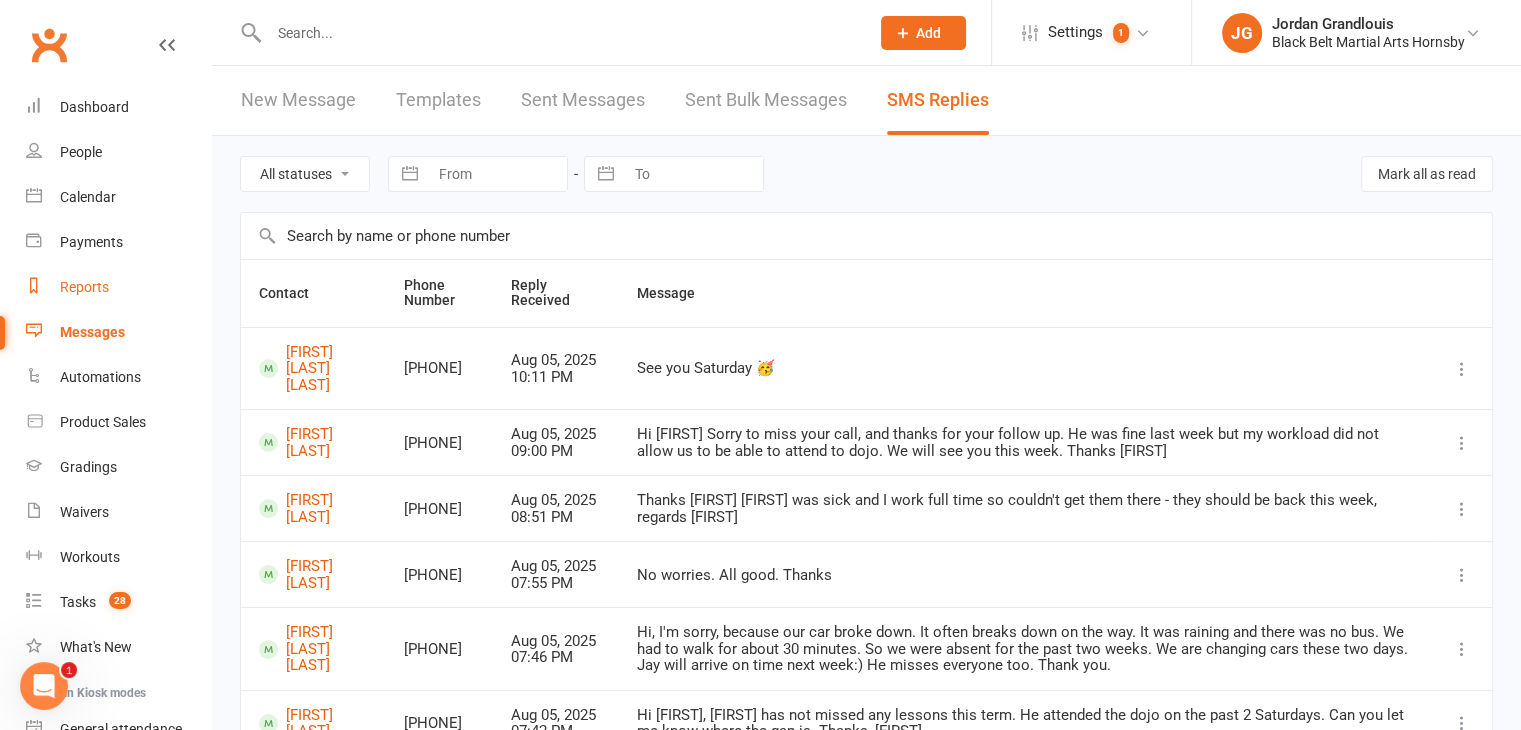 click on "Reports" at bounding box center [84, 287] 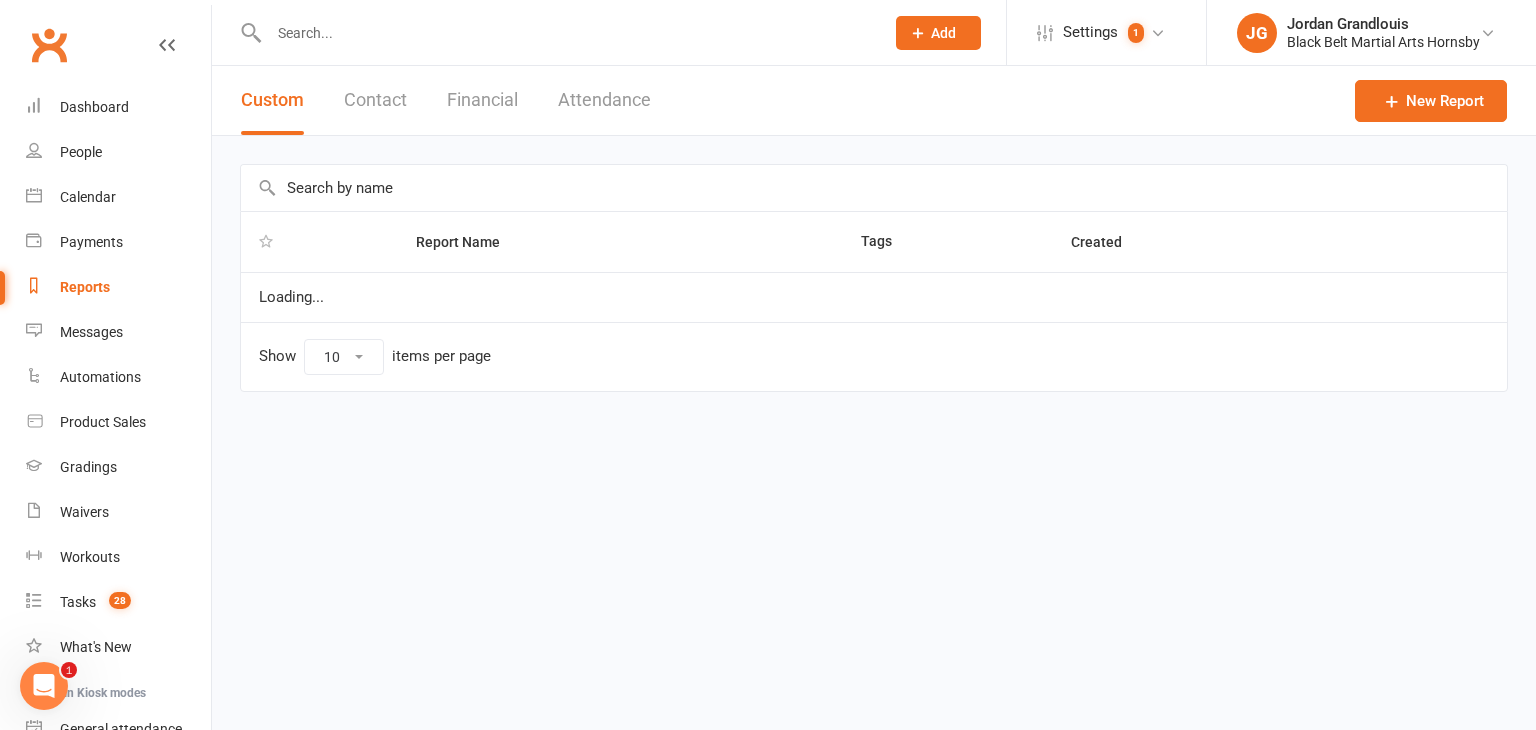 click on "Contact" at bounding box center [375, 100] 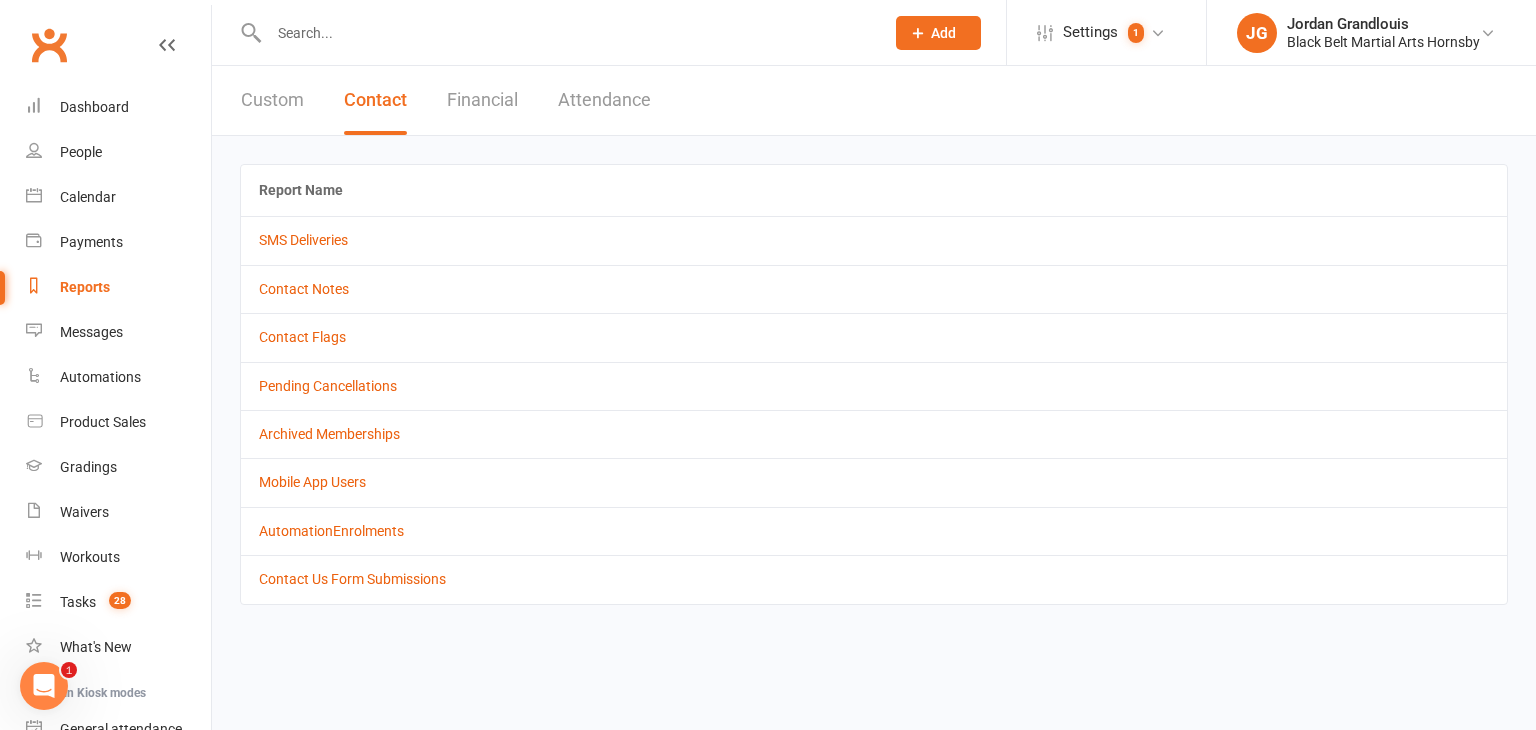 click on "Contact Notes" at bounding box center [874, 289] 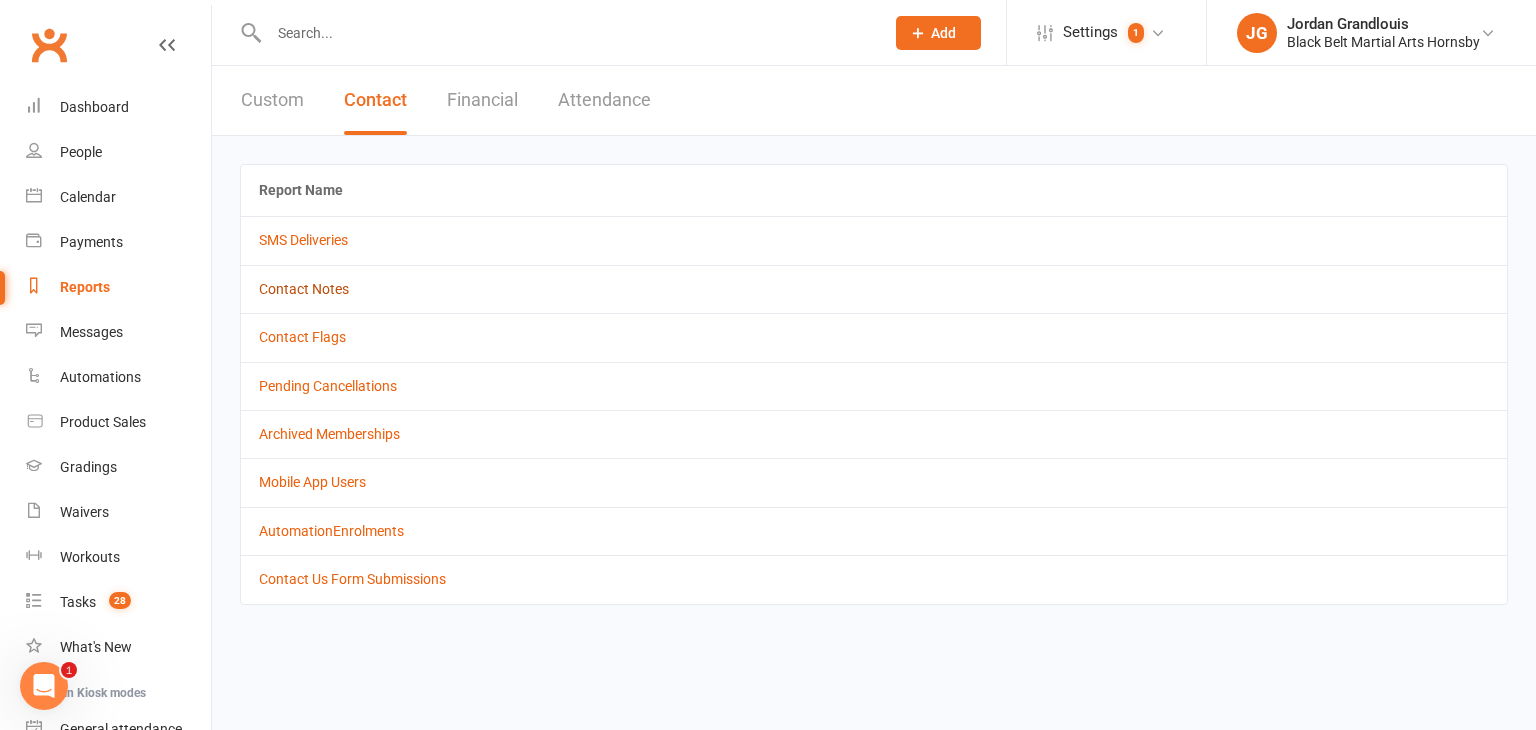 click on "Contact Notes" at bounding box center [304, 289] 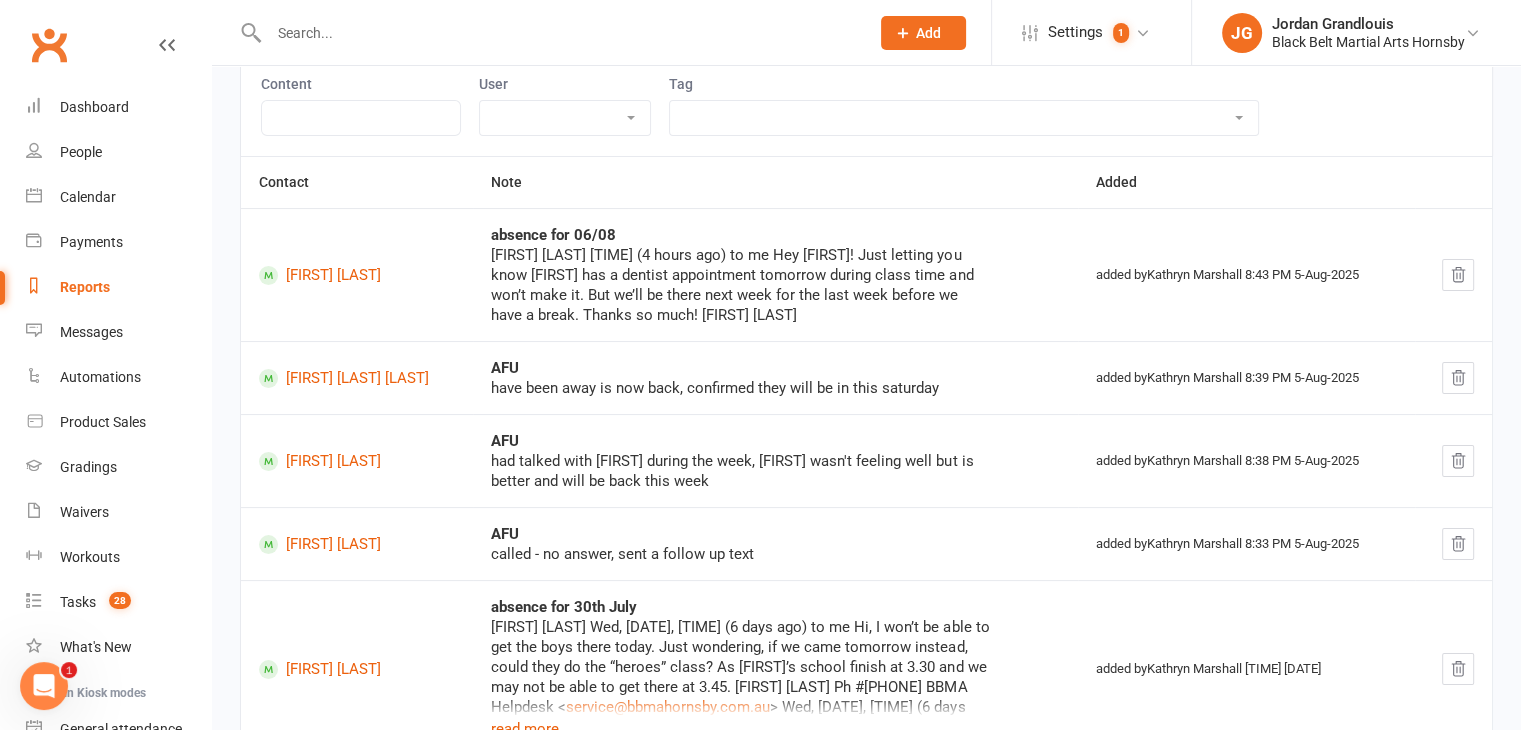 scroll, scrollTop: 0, scrollLeft: 0, axis: both 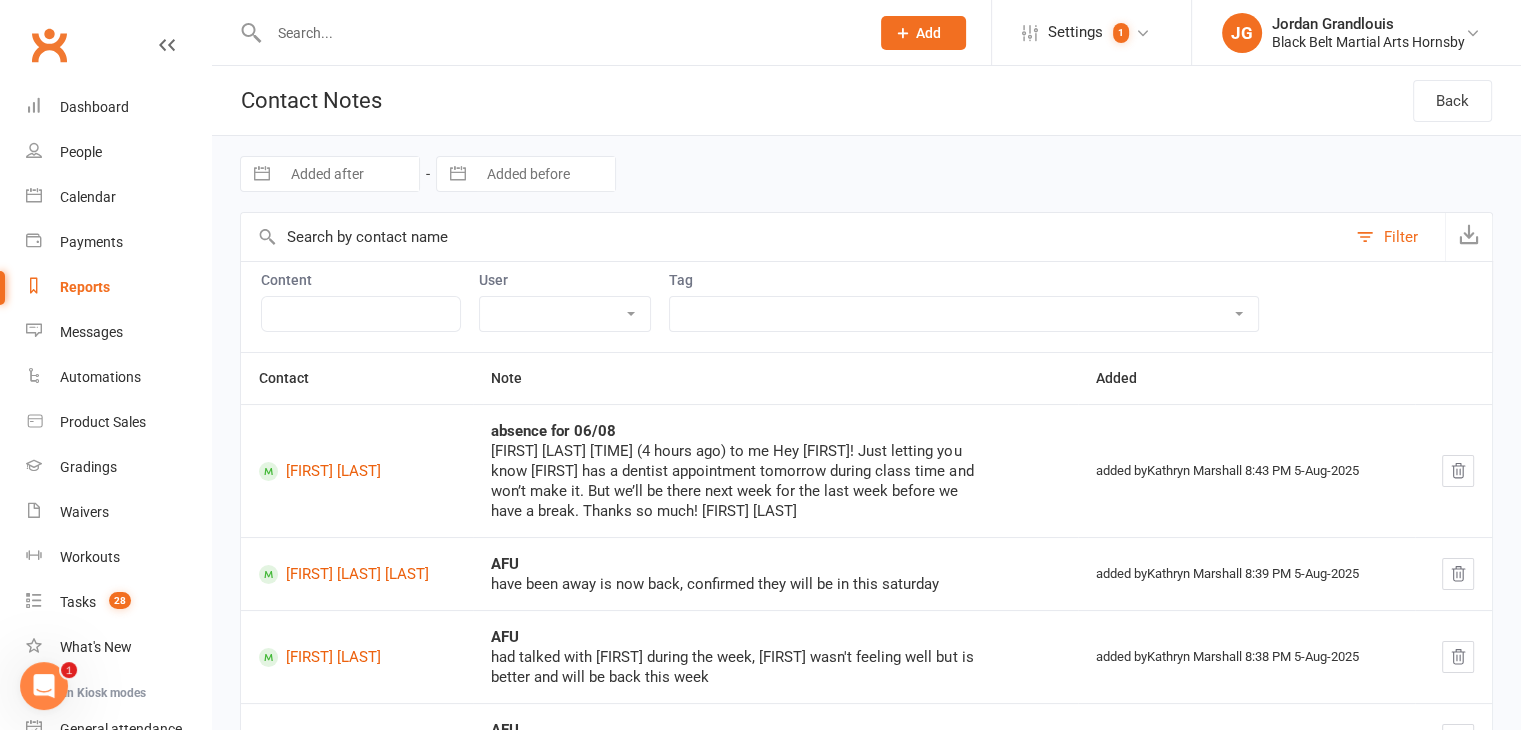 click on "Clubworx" at bounding box center (49, 45) 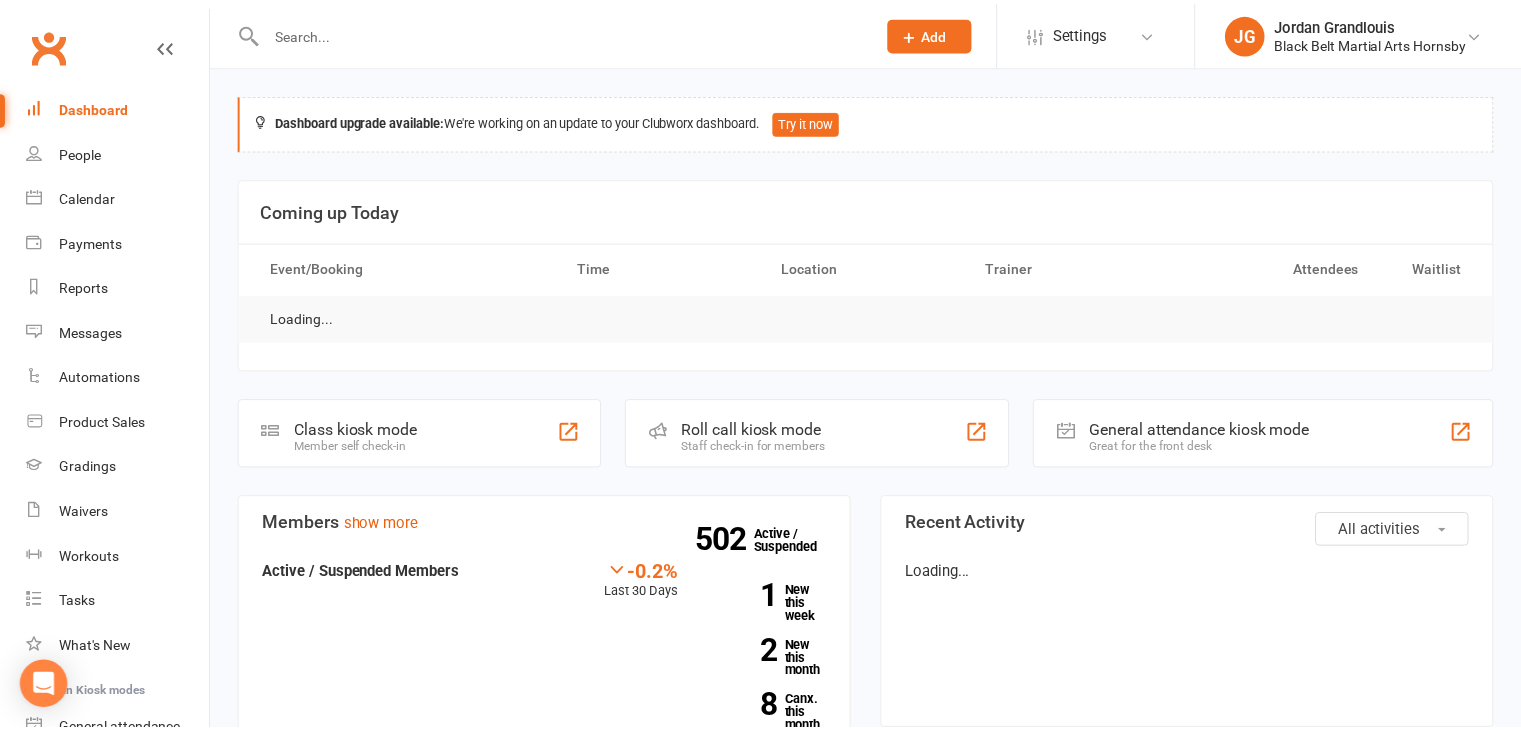 scroll, scrollTop: 0, scrollLeft: 0, axis: both 